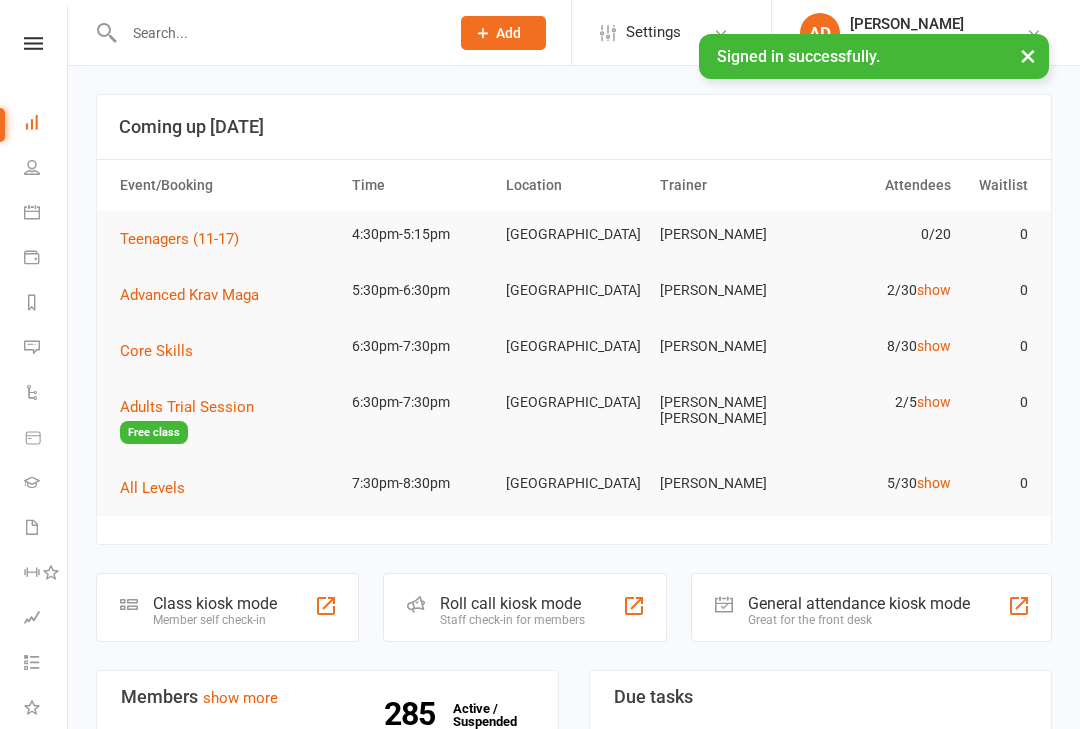 scroll, scrollTop: 0, scrollLeft: 0, axis: both 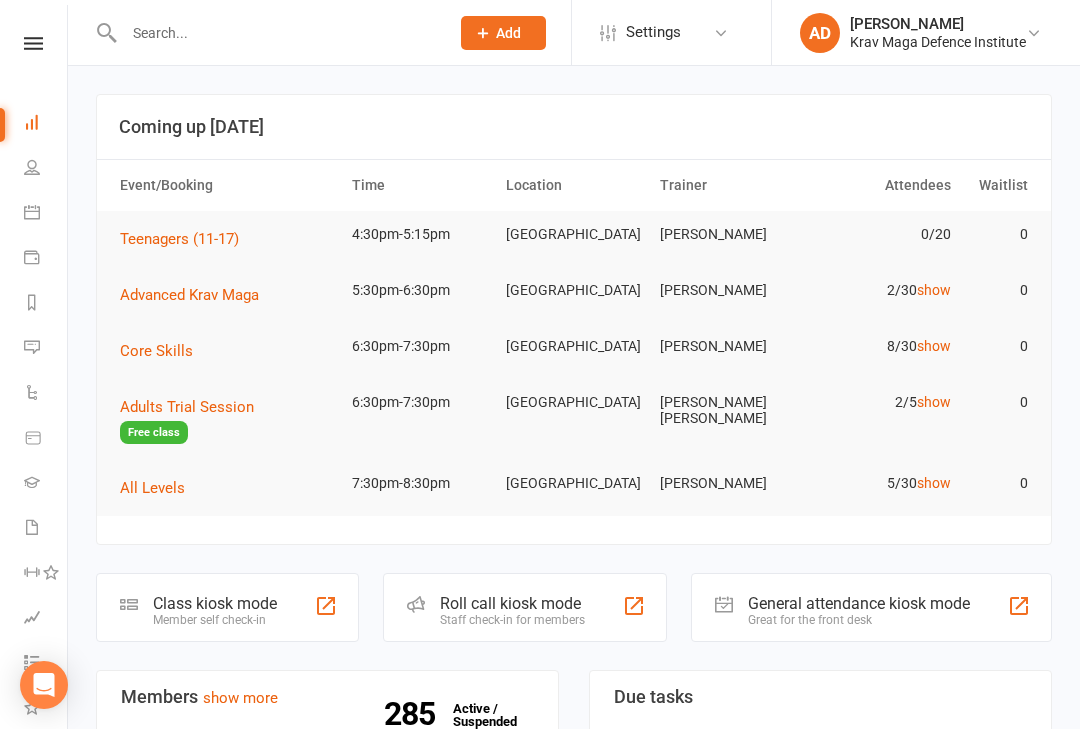 click on "Class kiosk mode" 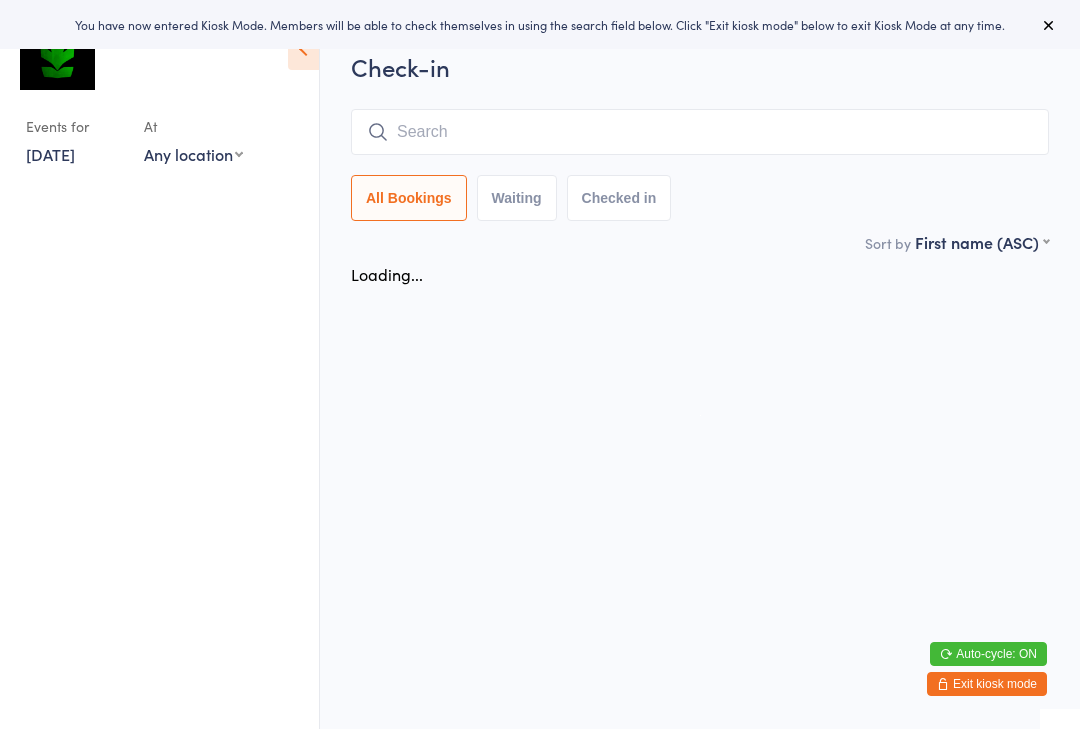 scroll, scrollTop: 0, scrollLeft: 0, axis: both 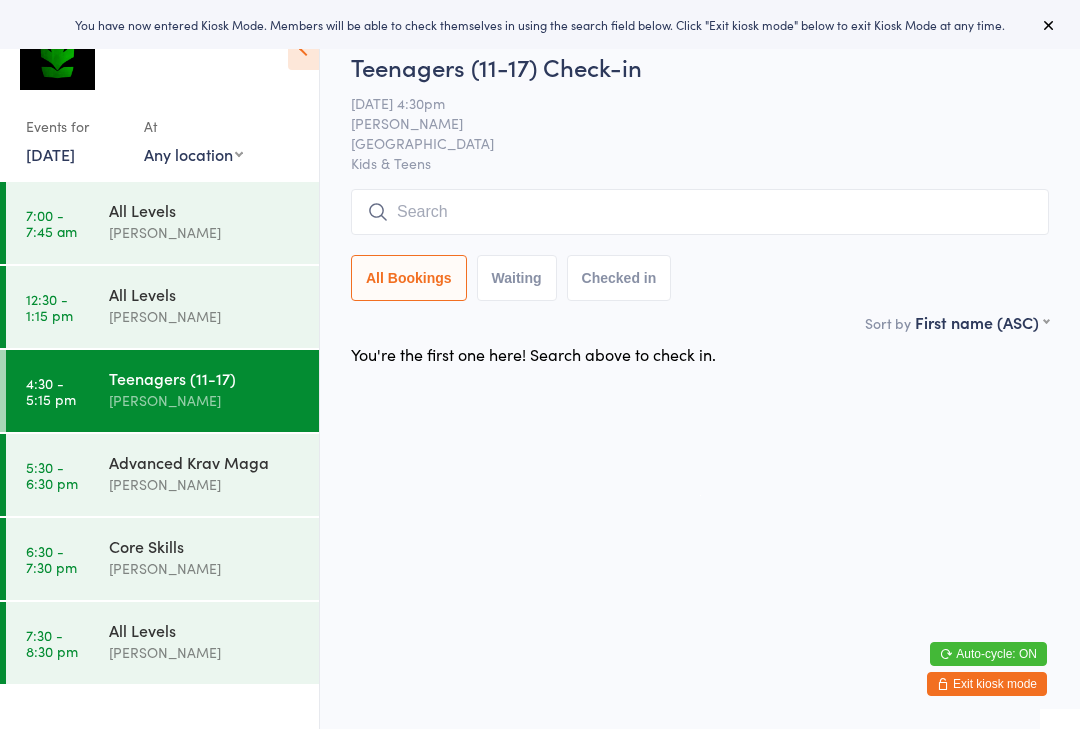 click at bounding box center [700, 212] 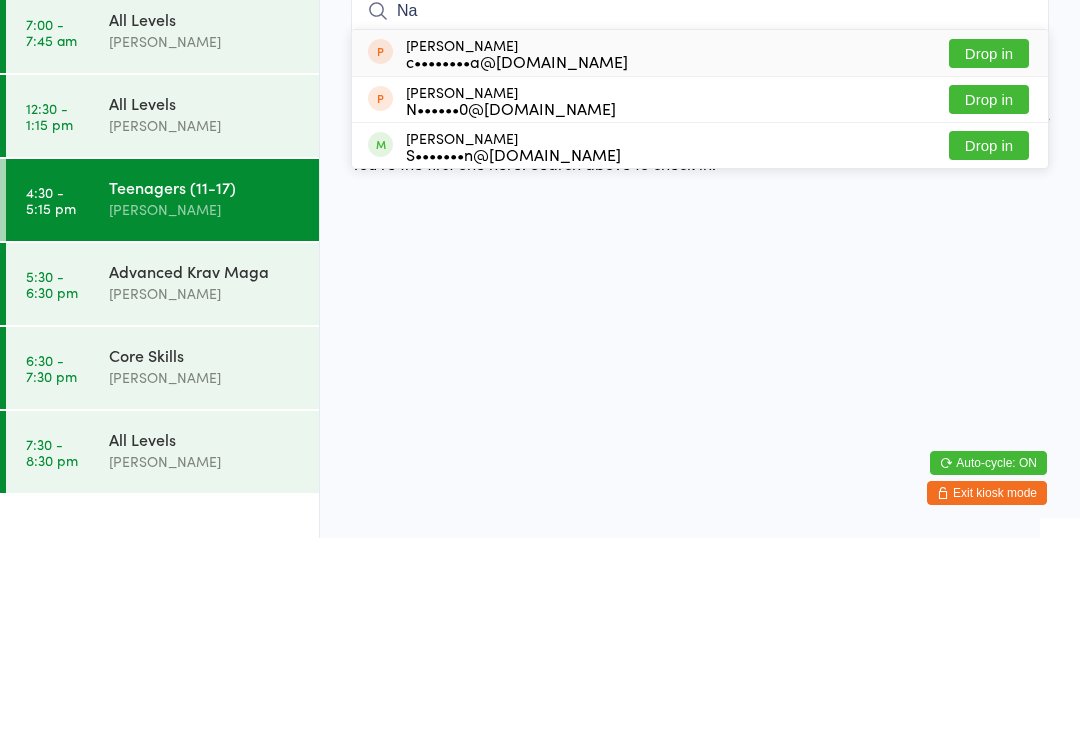 type on "Na" 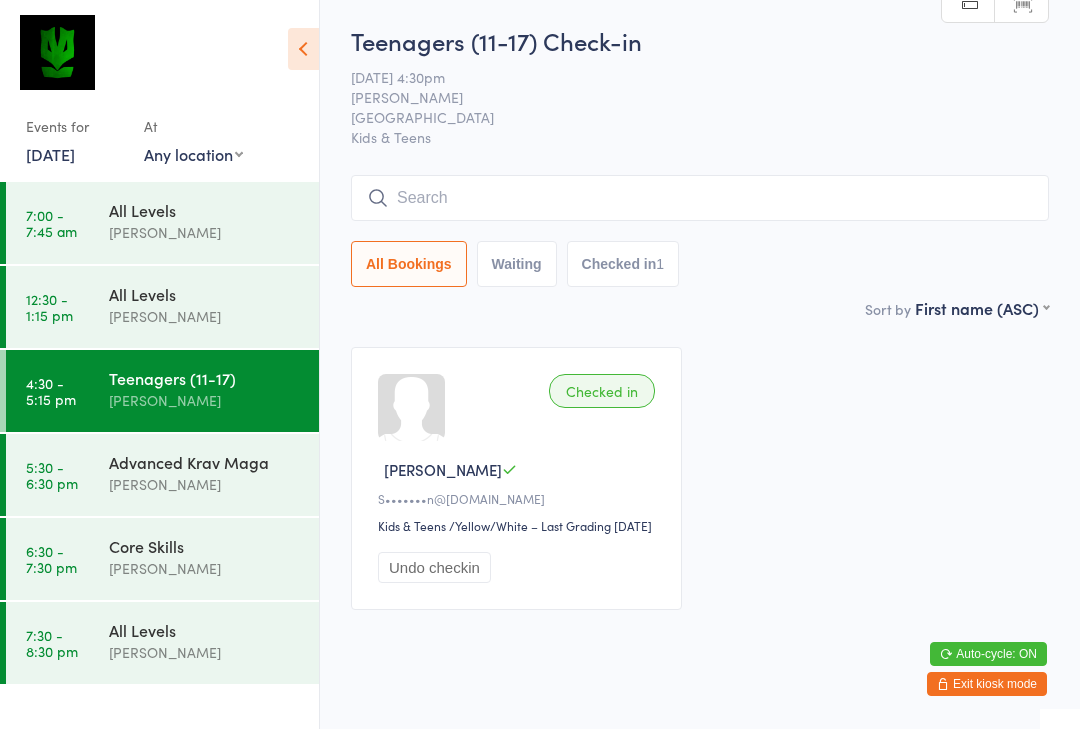 scroll, scrollTop: 0, scrollLeft: 0, axis: both 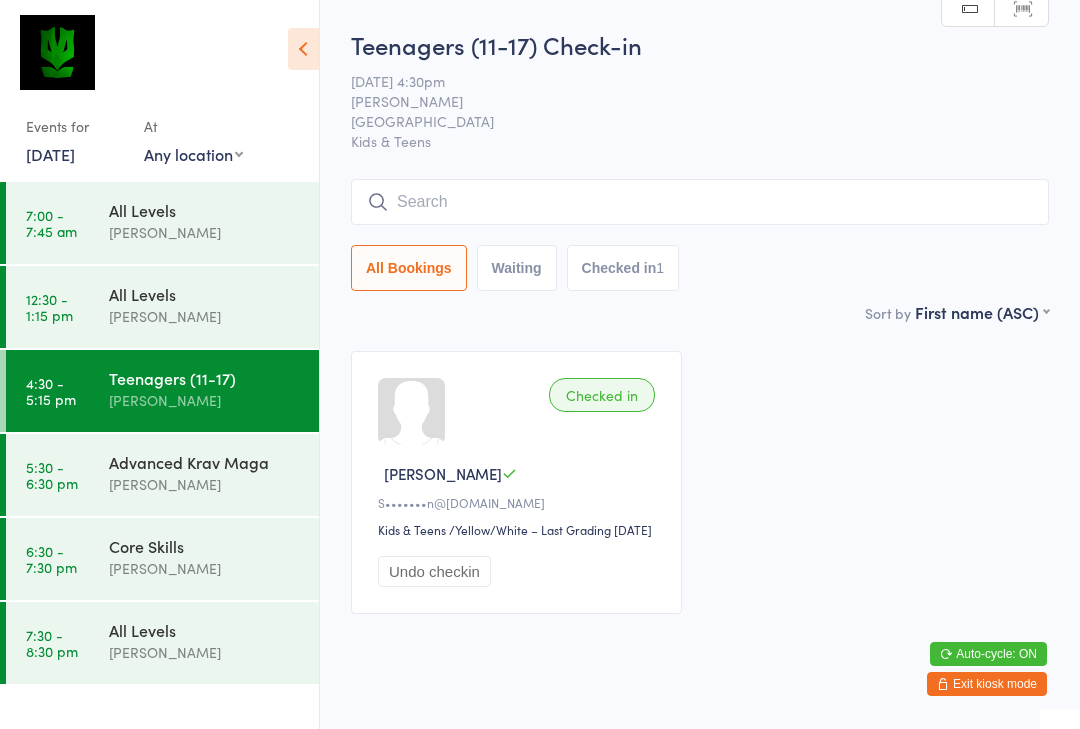 click at bounding box center [700, 202] 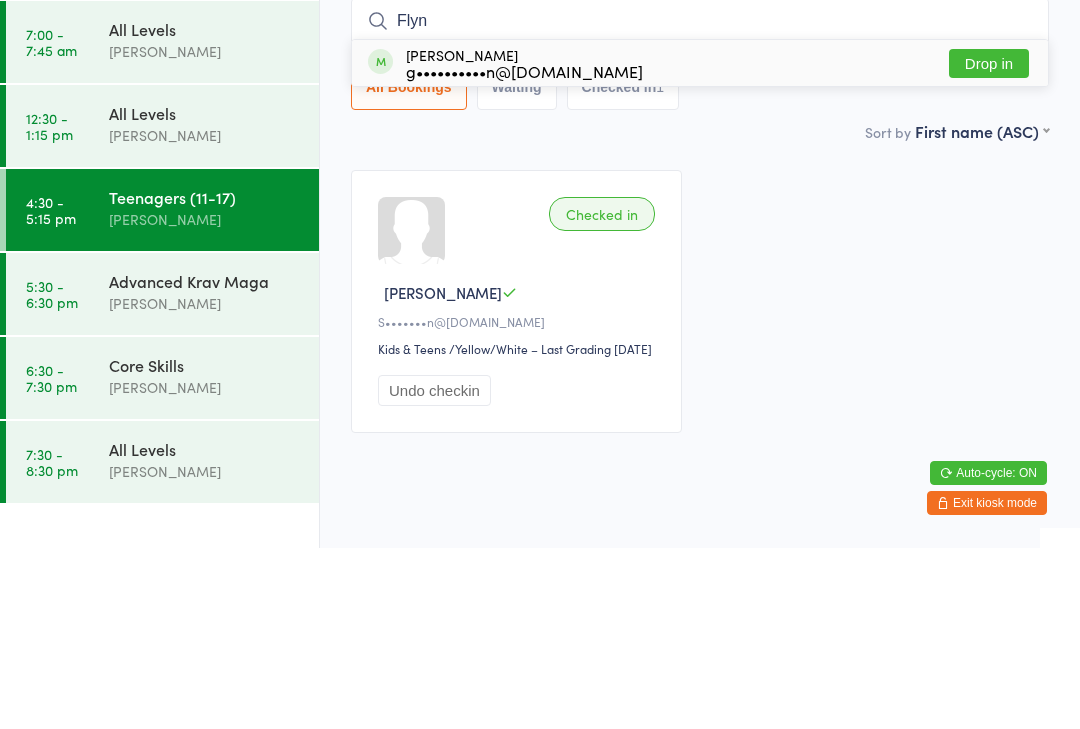 type on "Flyn" 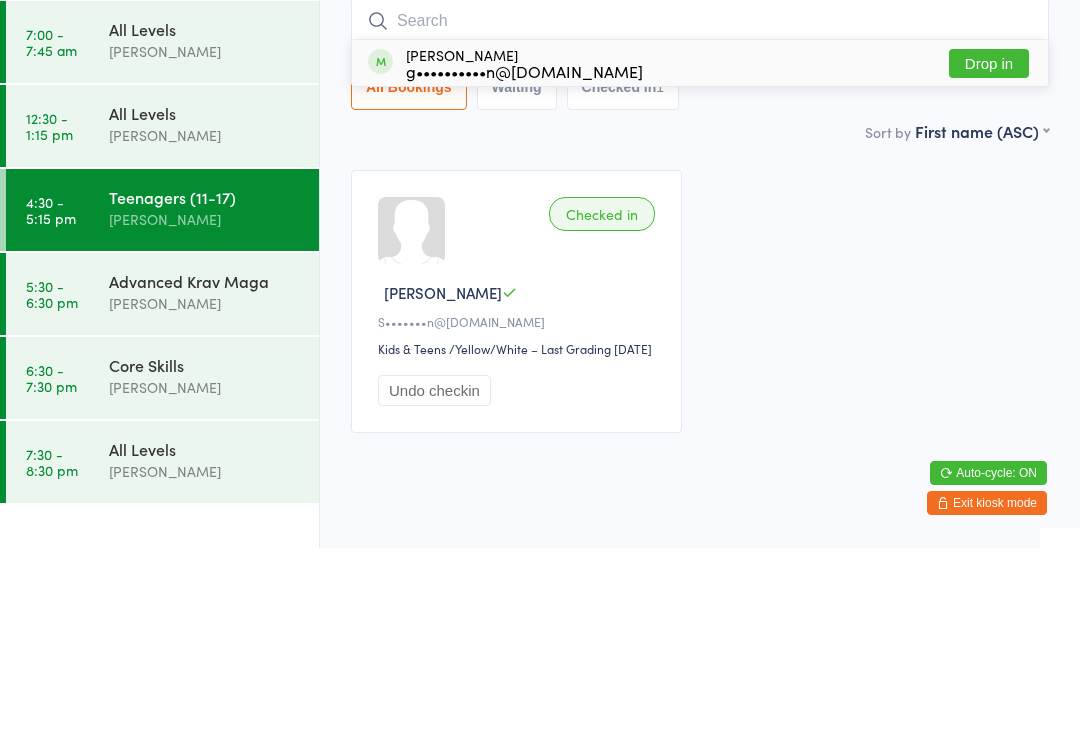scroll, scrollTop: 67, scrollLeft: 0, axis: vertical 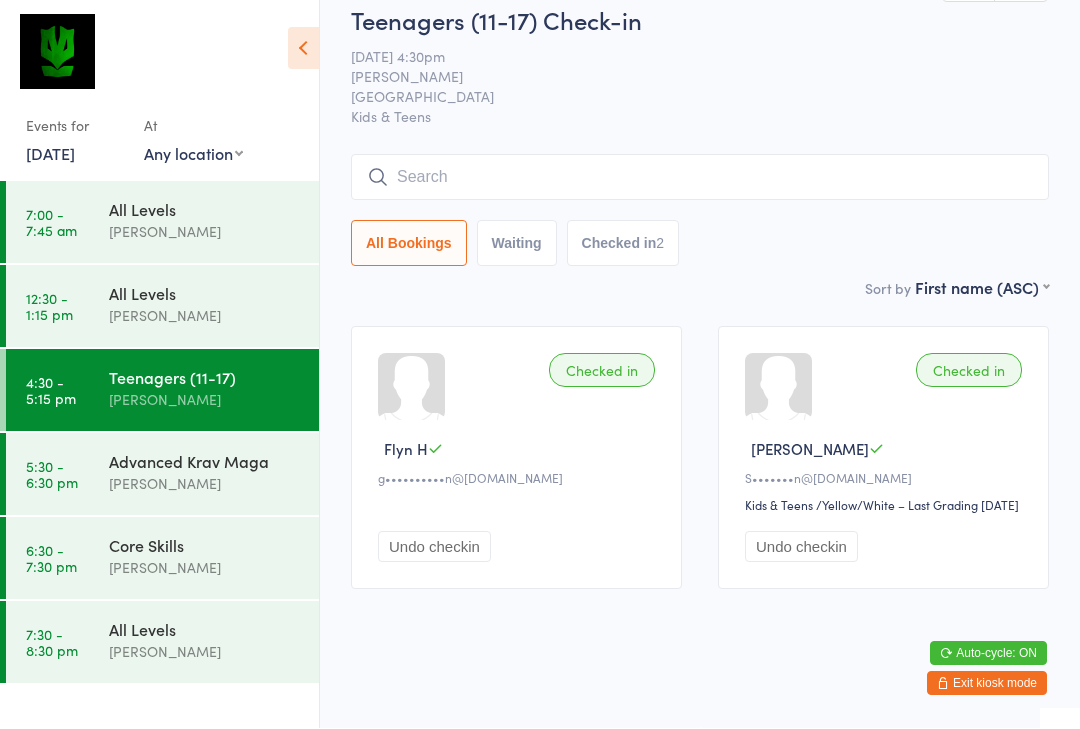 click at bounding box center [700, 178] 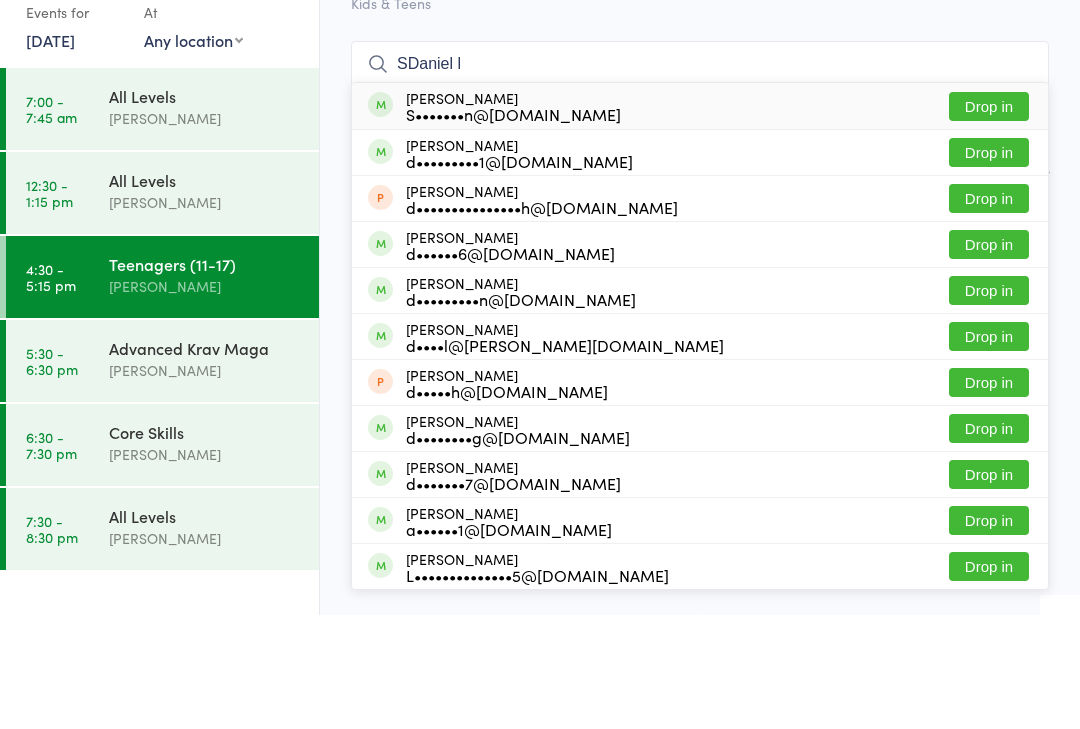 type on "SDaniel l" 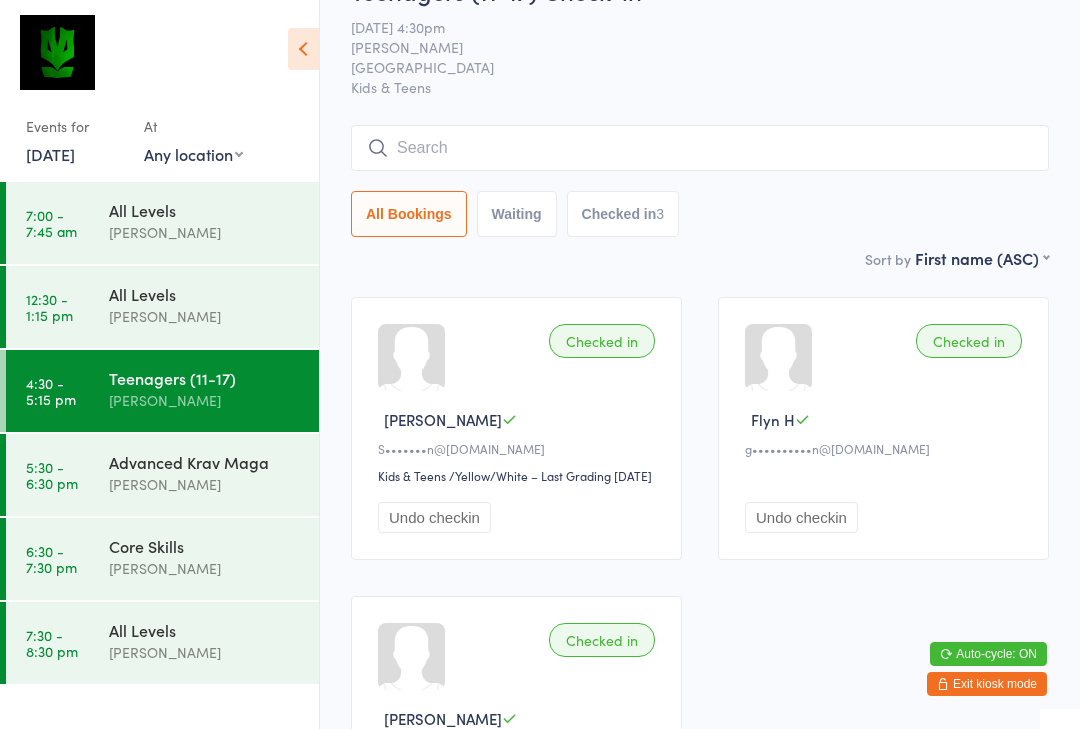 scroll, scrollTop: 0, scrollLeft: 0, axis: both 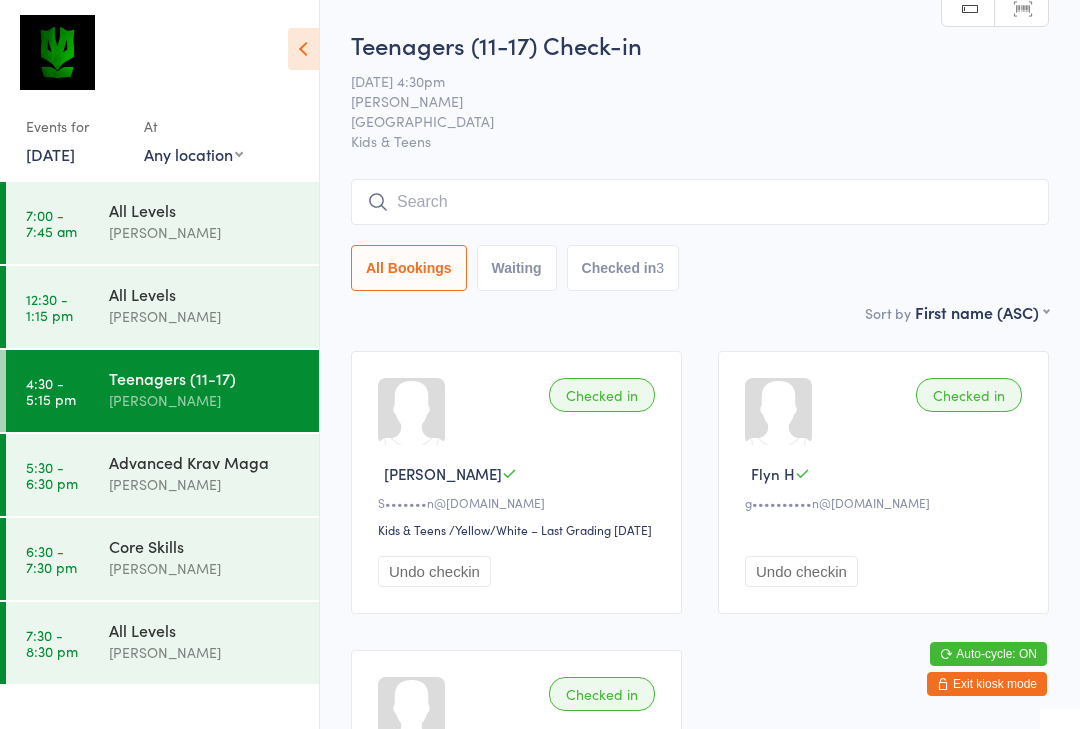 click at bounding box center (700, 202) 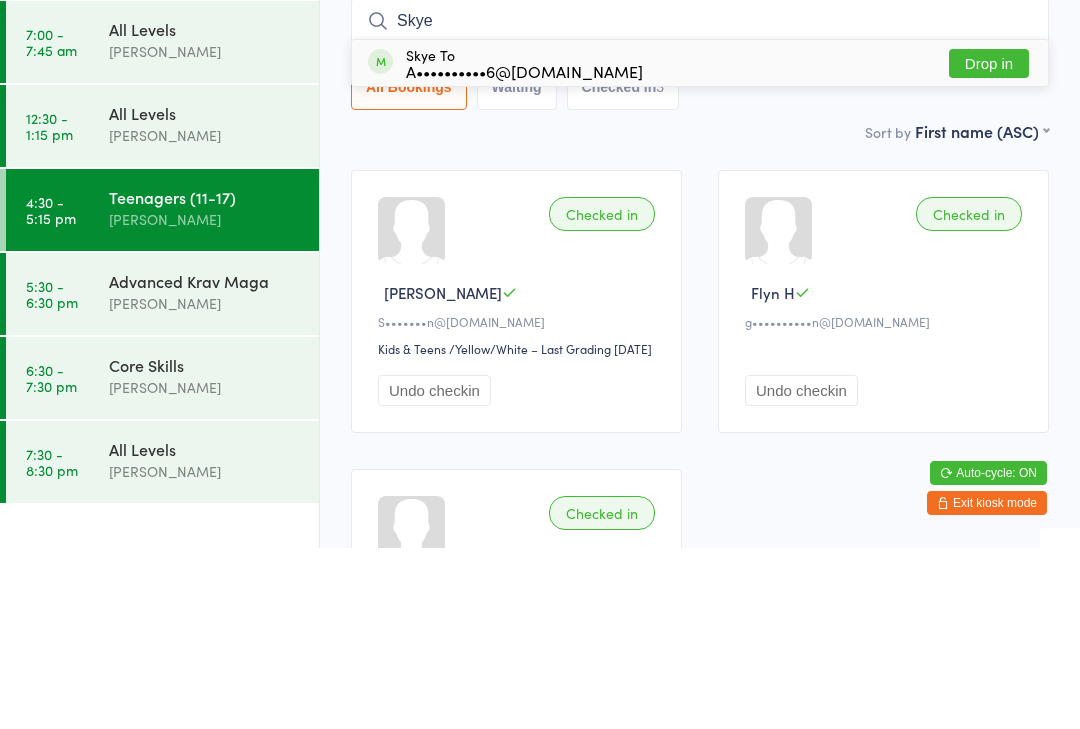 type on "Skye" 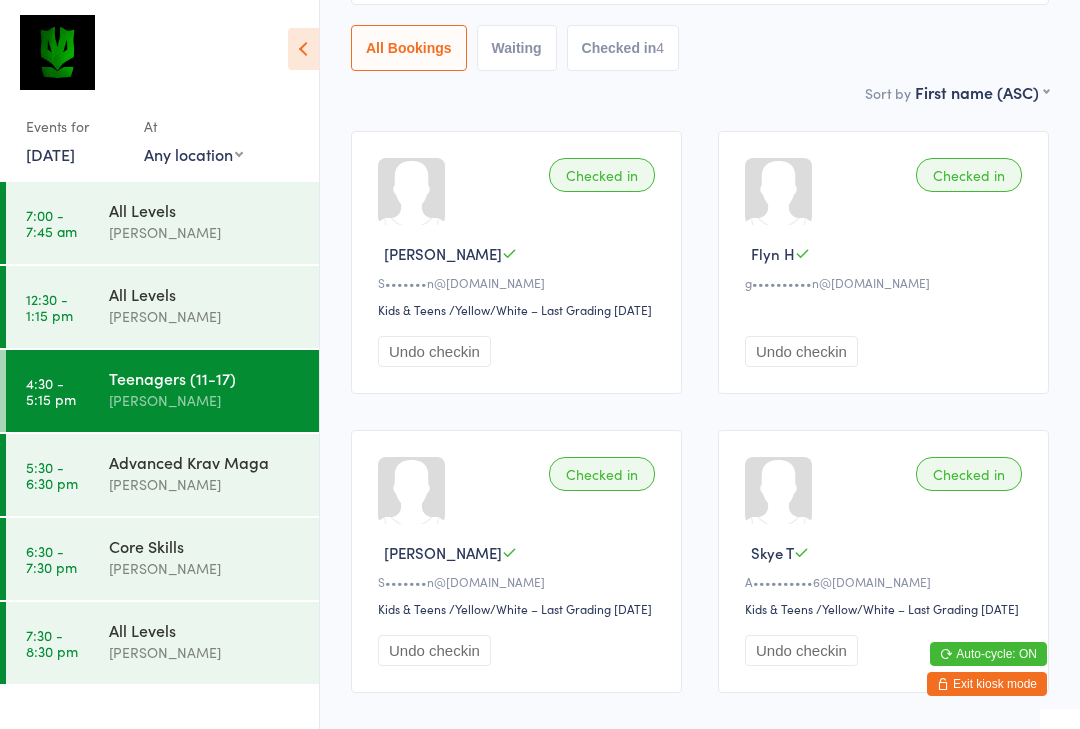 scroll, scrollTop: 44, scrollLeft: 0, axis: vertical 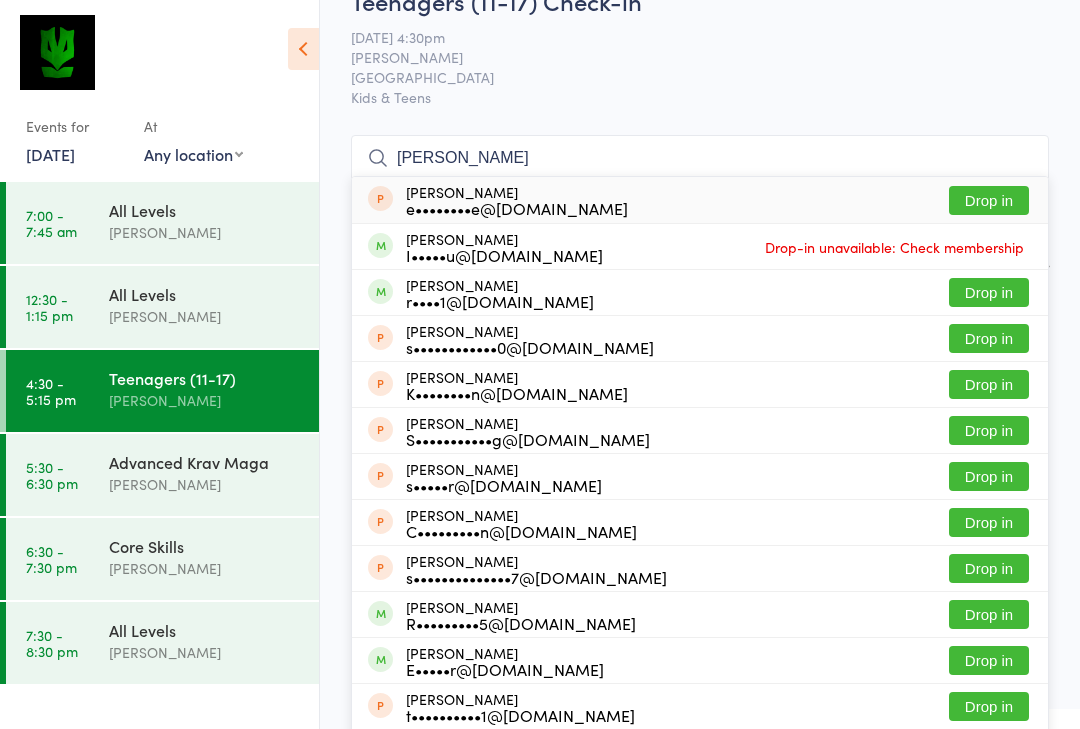 type on "[PERSON_NAME]" 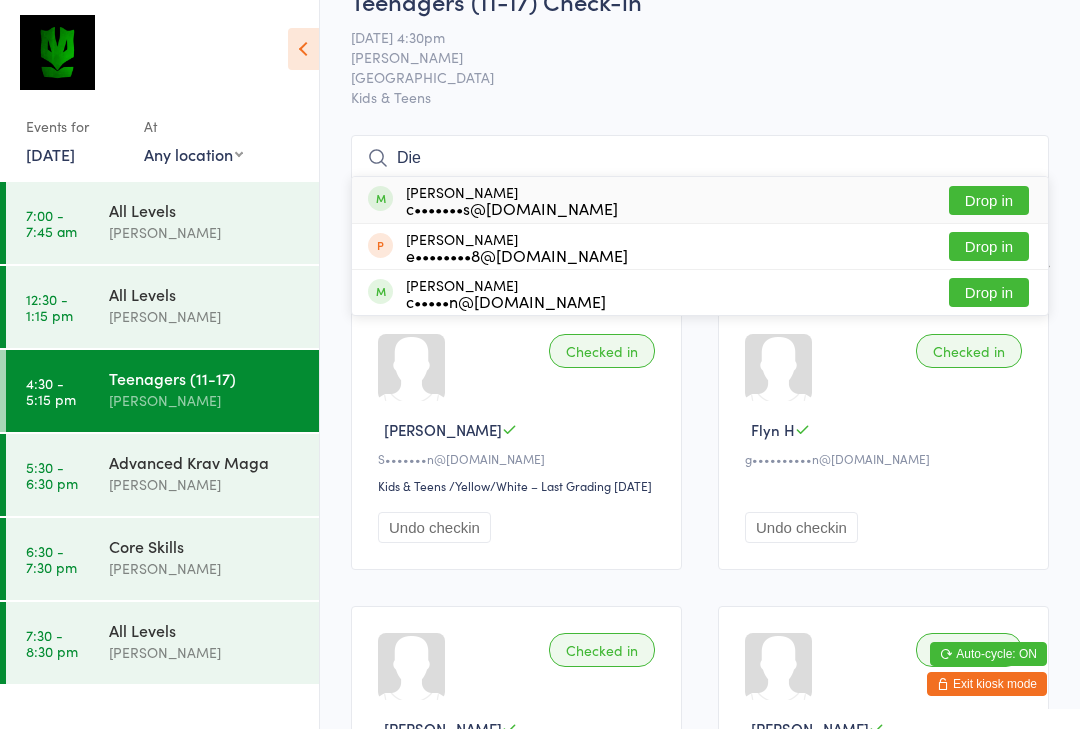 type on "Die" 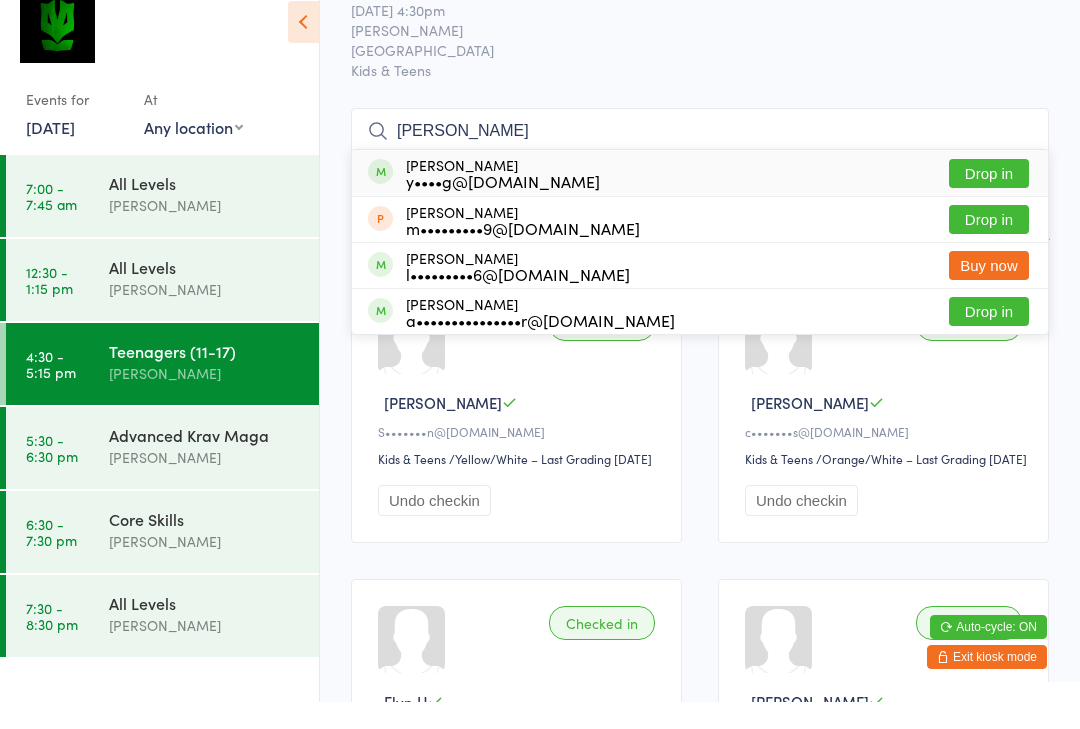 type on "[PERSON_NAME]" 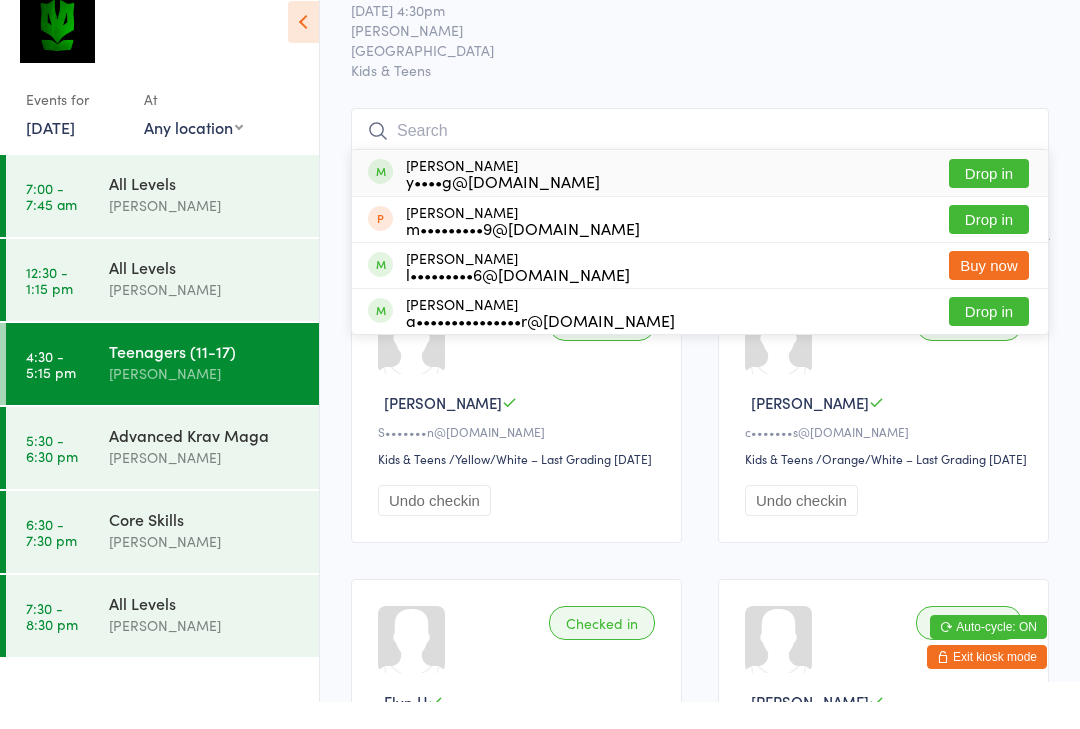 scroll, scrollTop: 71, scrollLeft: 0, axis: vertical 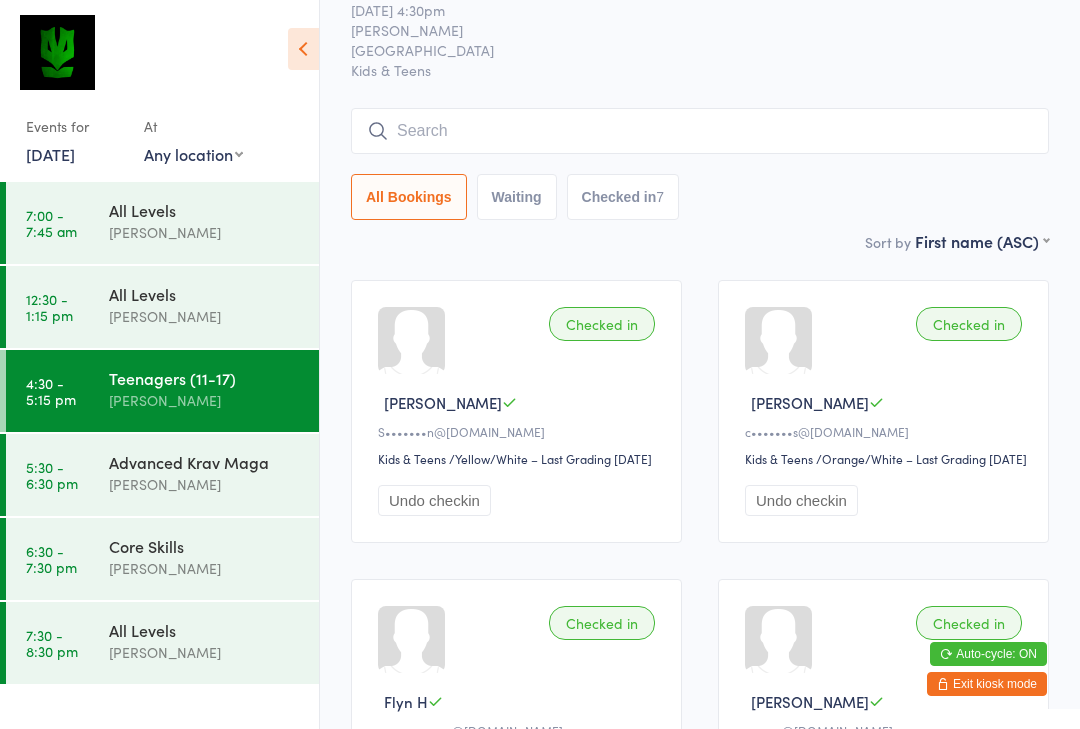 click on "[PERSON_NAME]" at bounding box center (205, 484) 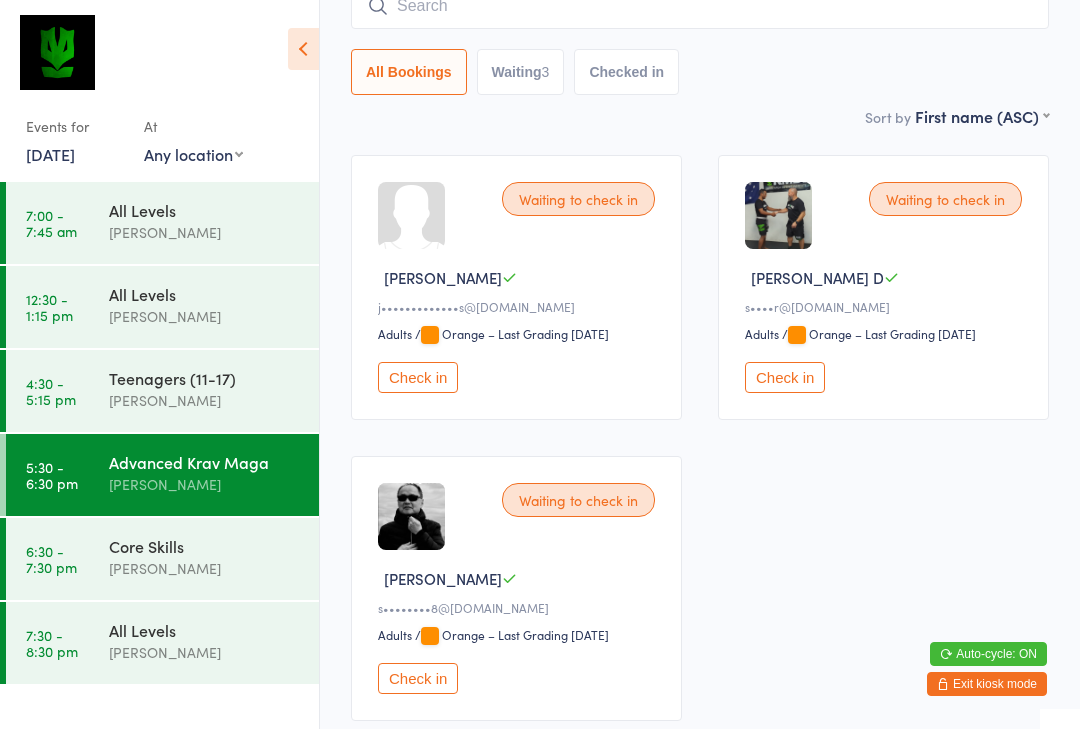 scroll, scrollTop: 200, scrollLeft: 0, axis: vertical 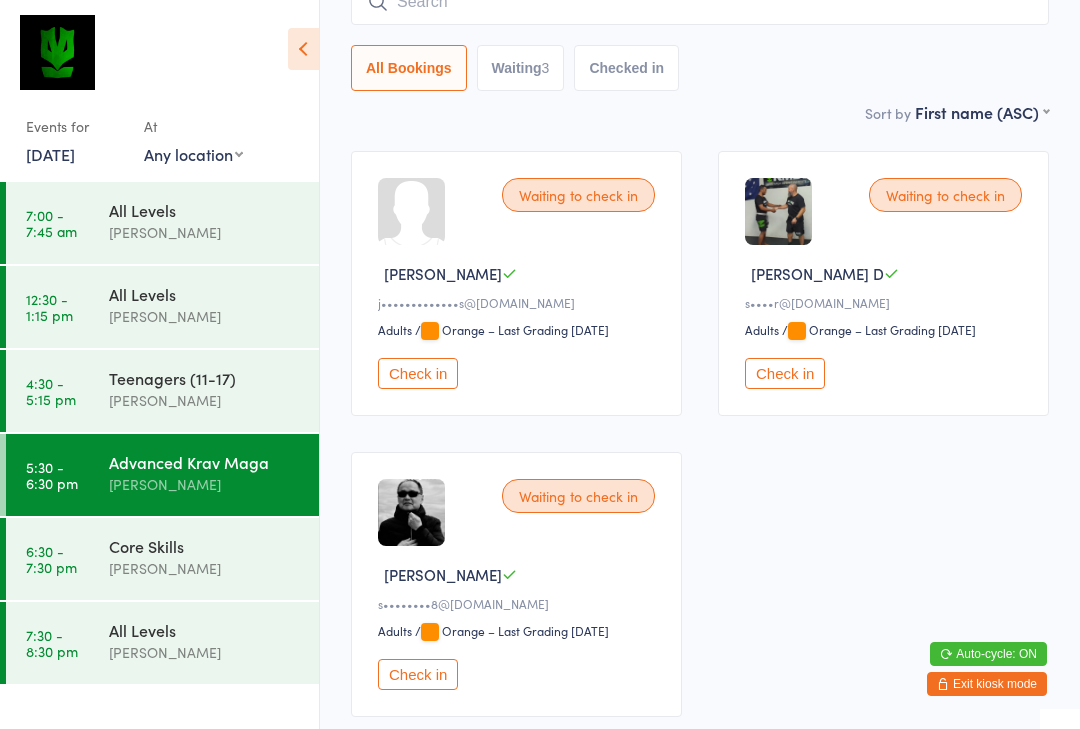 click on "Check in" at bounding box center [418, 674] 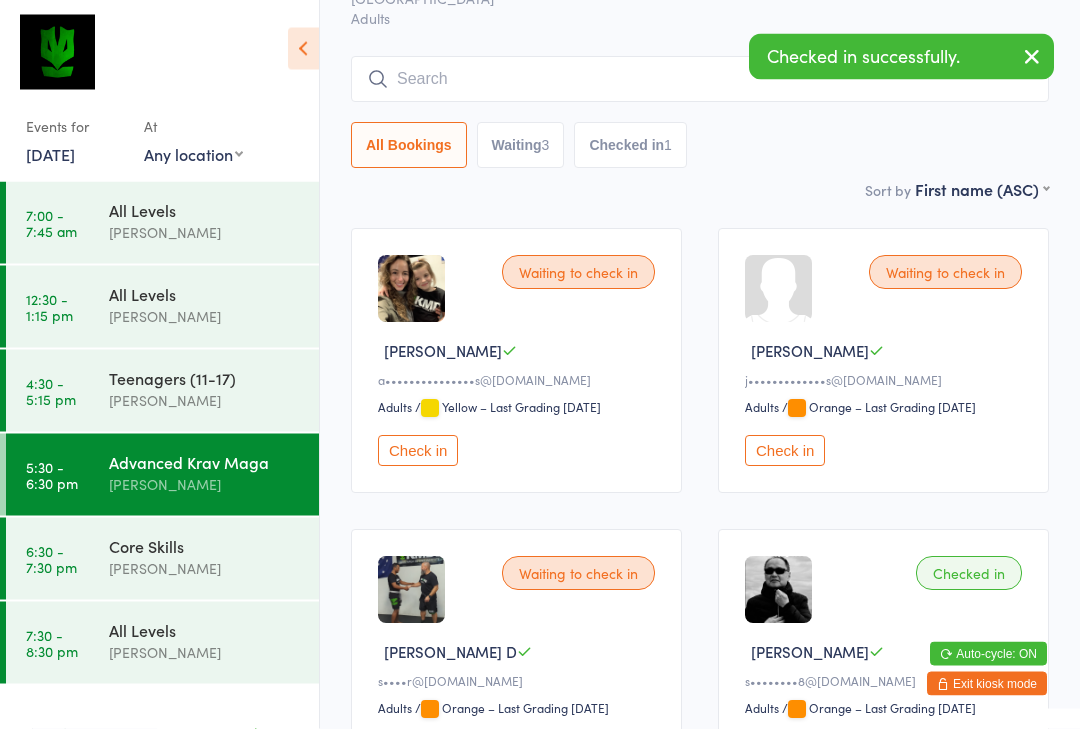 scroll, scrollTop: 123, scrollLeft: 0, axis: vertical 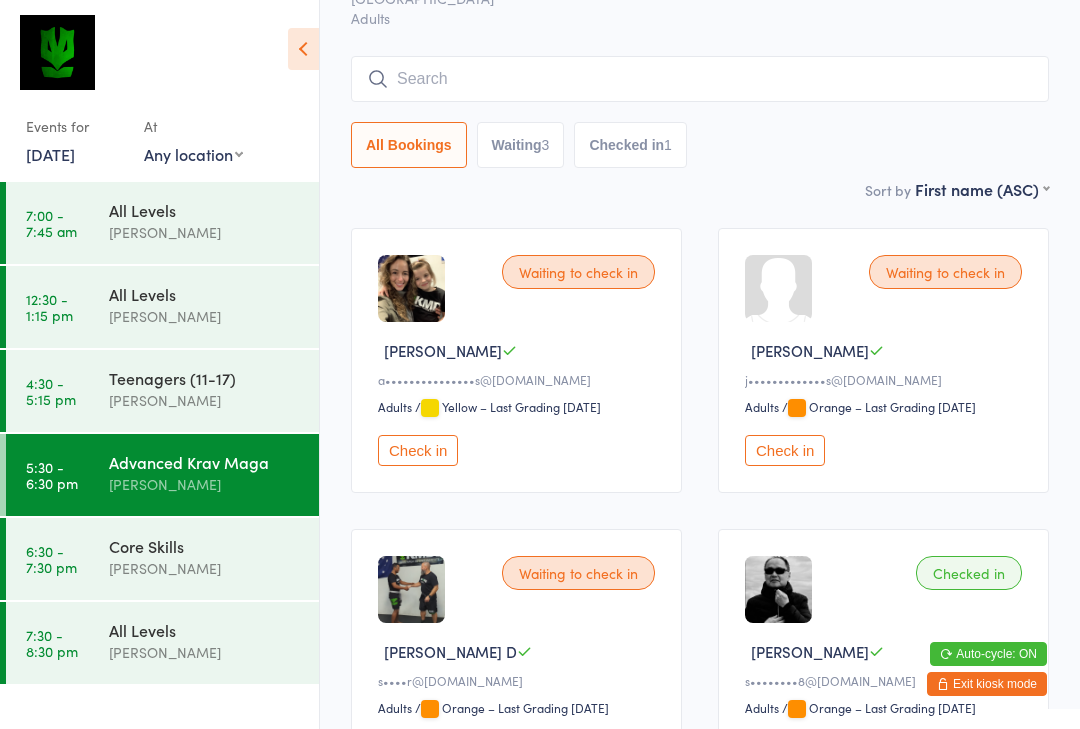 click at bounding box center (700, 79) 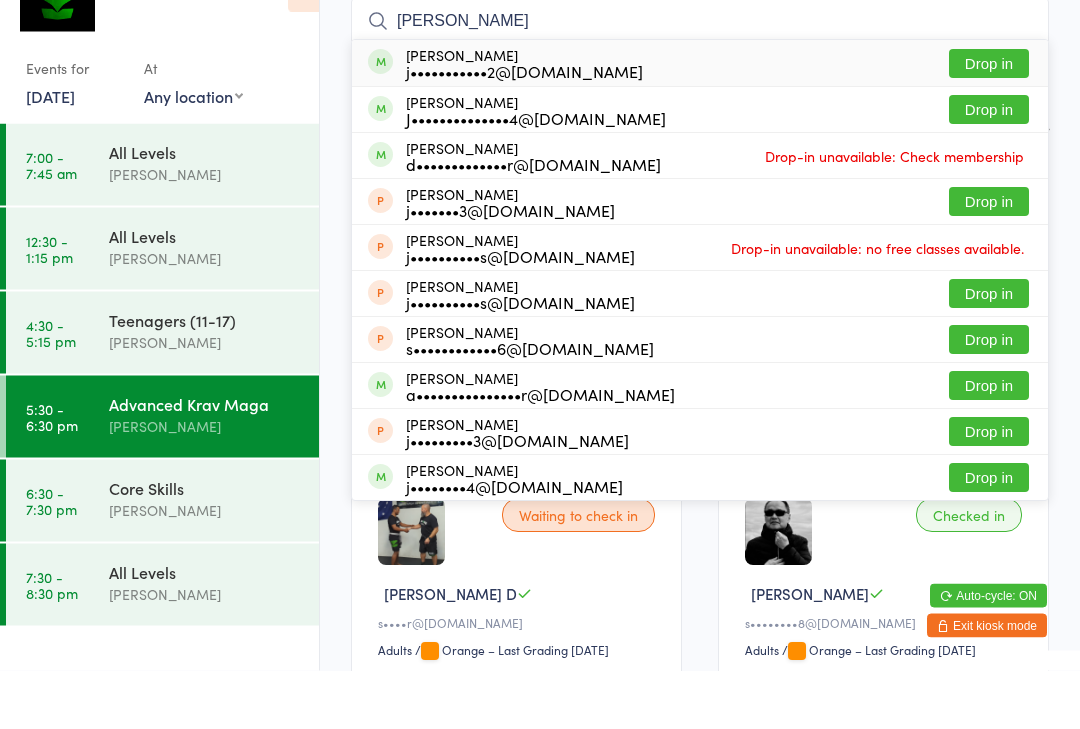 type on "[PERSON_NAME]" 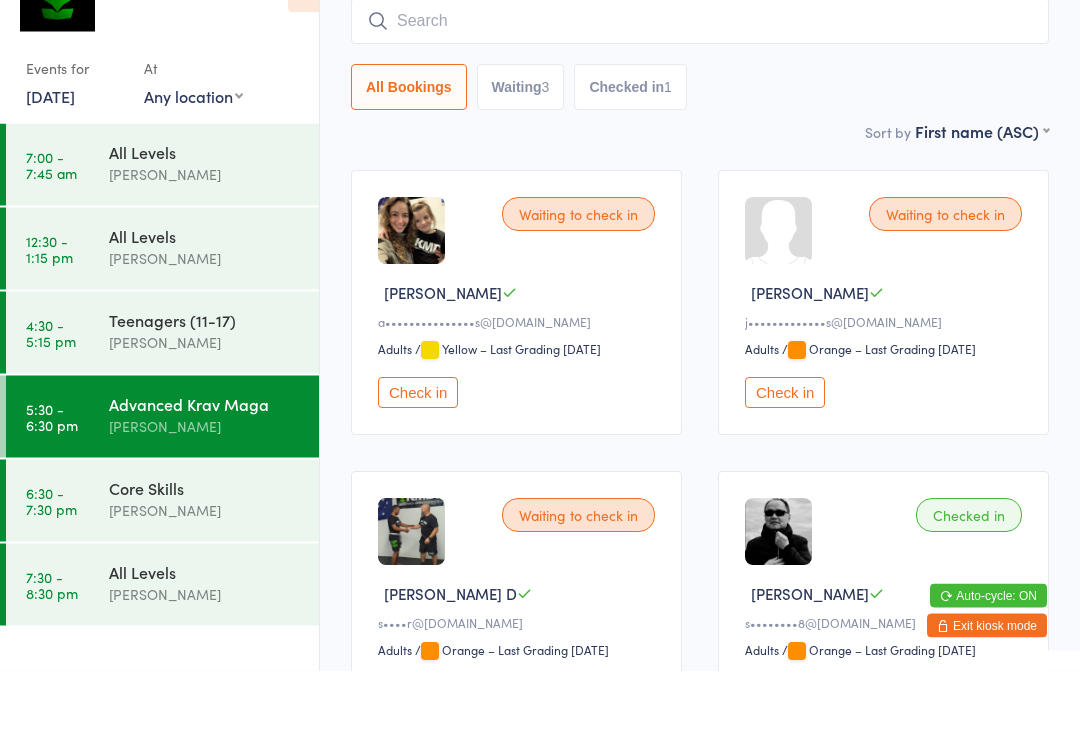 scroll, scrollTop: 181, scrollLeft: 0, axis: vertical 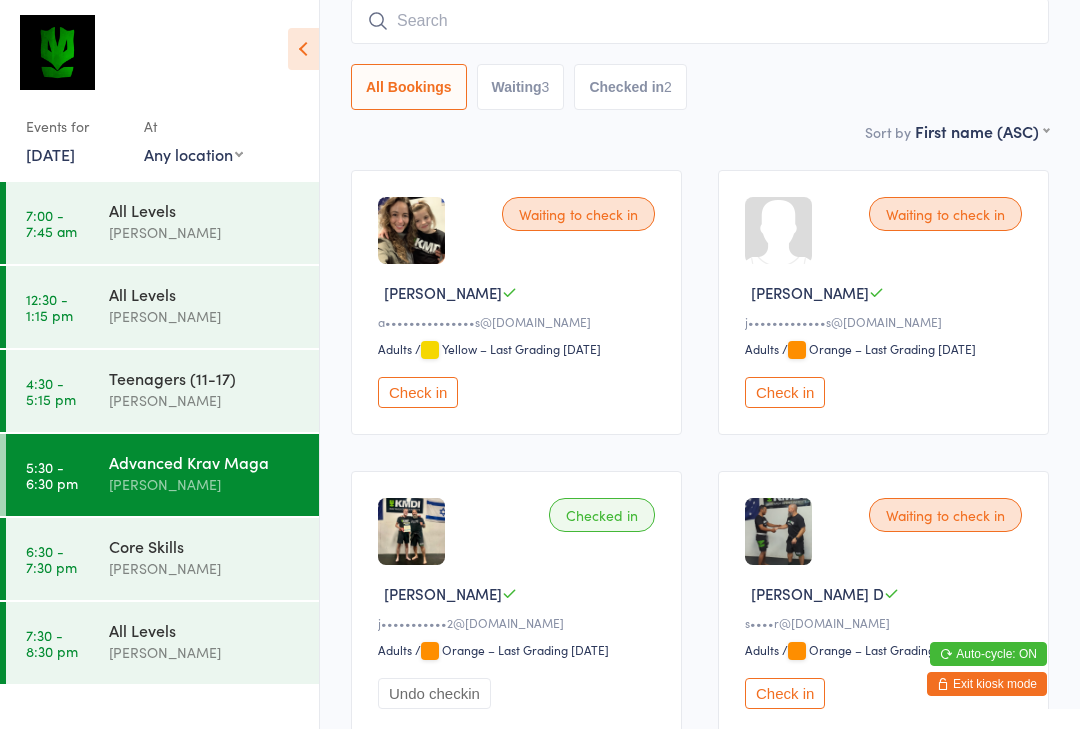 click at bounding box center [700, 21] 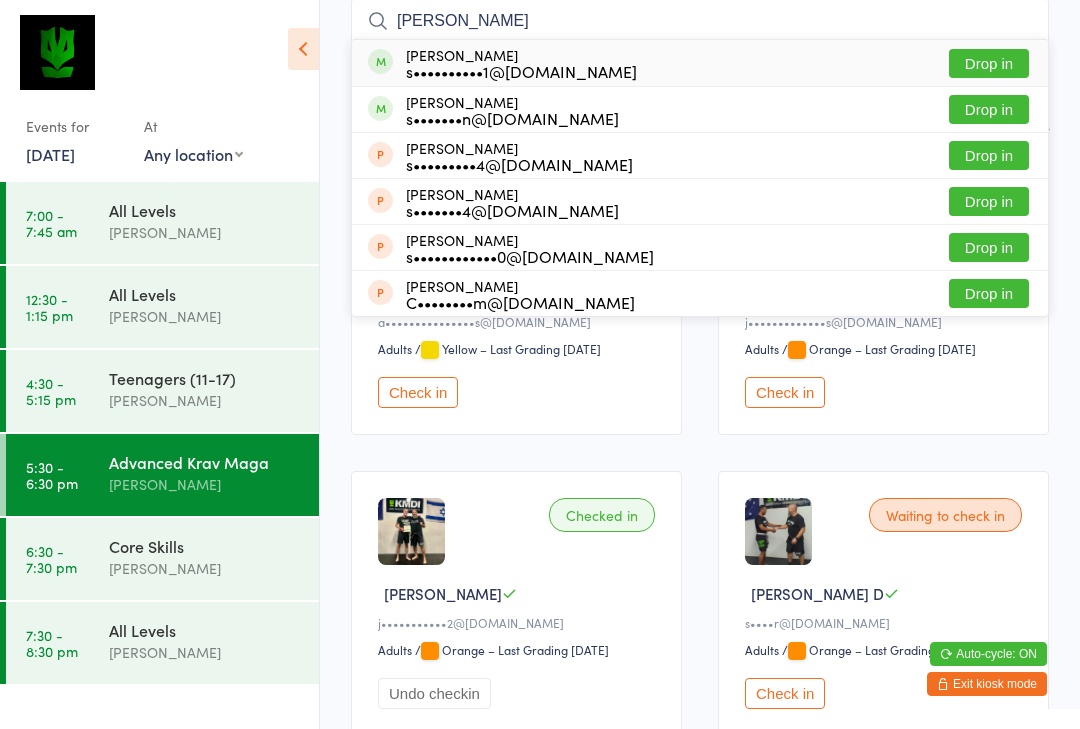 type on "[PERSON_NAME]" 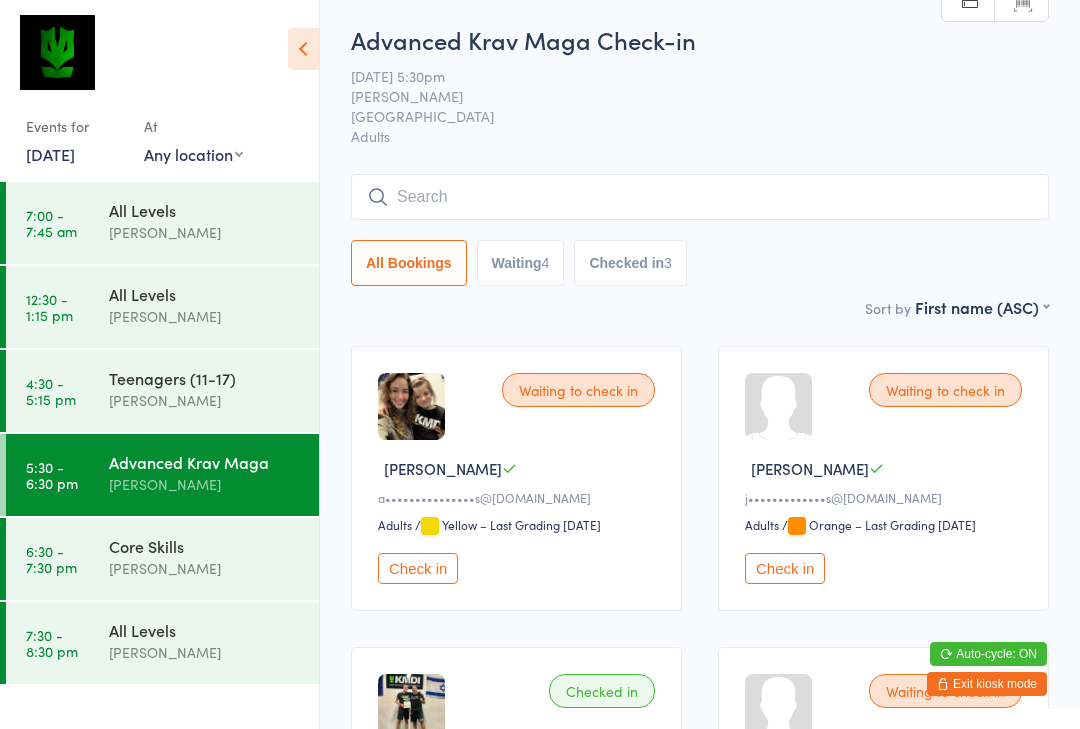 scroll, scrollTop: 0, scrollLeft: 0, axis: both 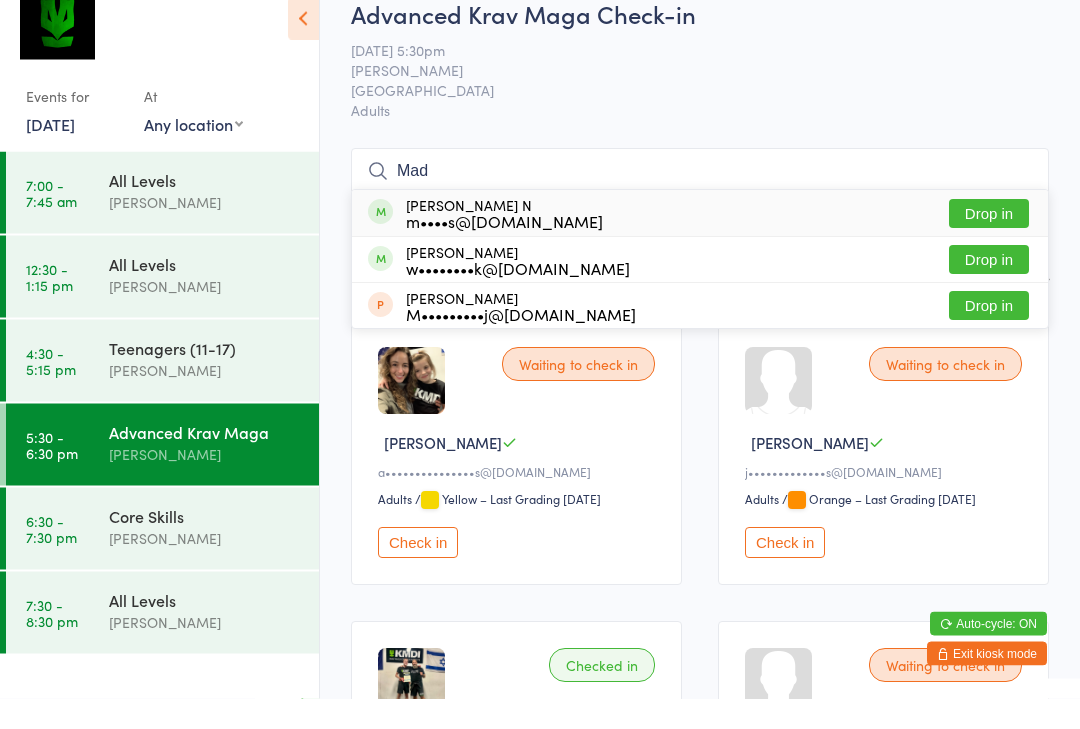 type on "Mad" 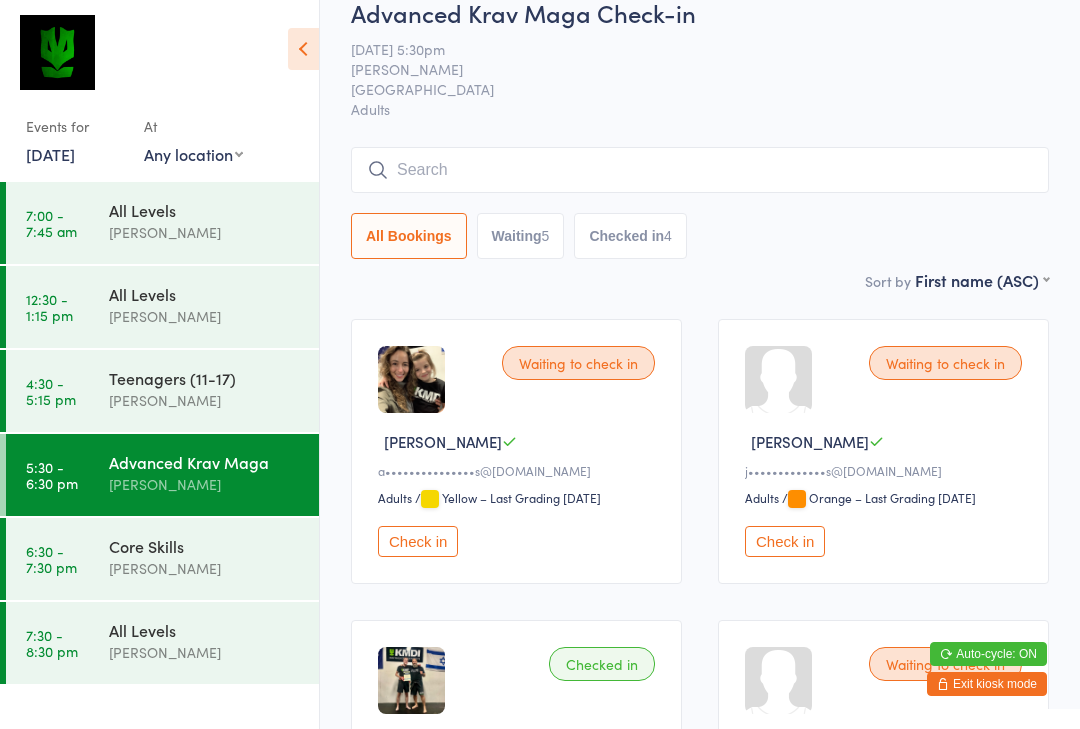 scroll, scrollTop: 31, scrollLeft: 0, axis: vertical 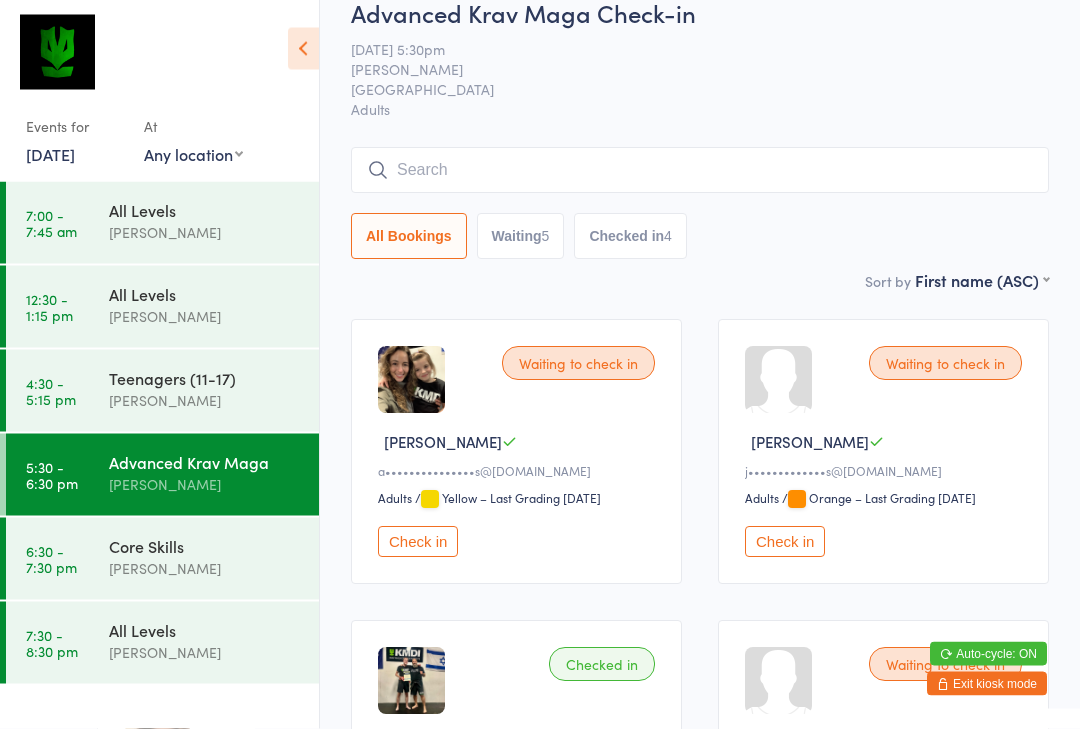 click on "6:30 - 7:30 pm Core Skills [PERSON_NAME]" at bounding box center [162, 559] 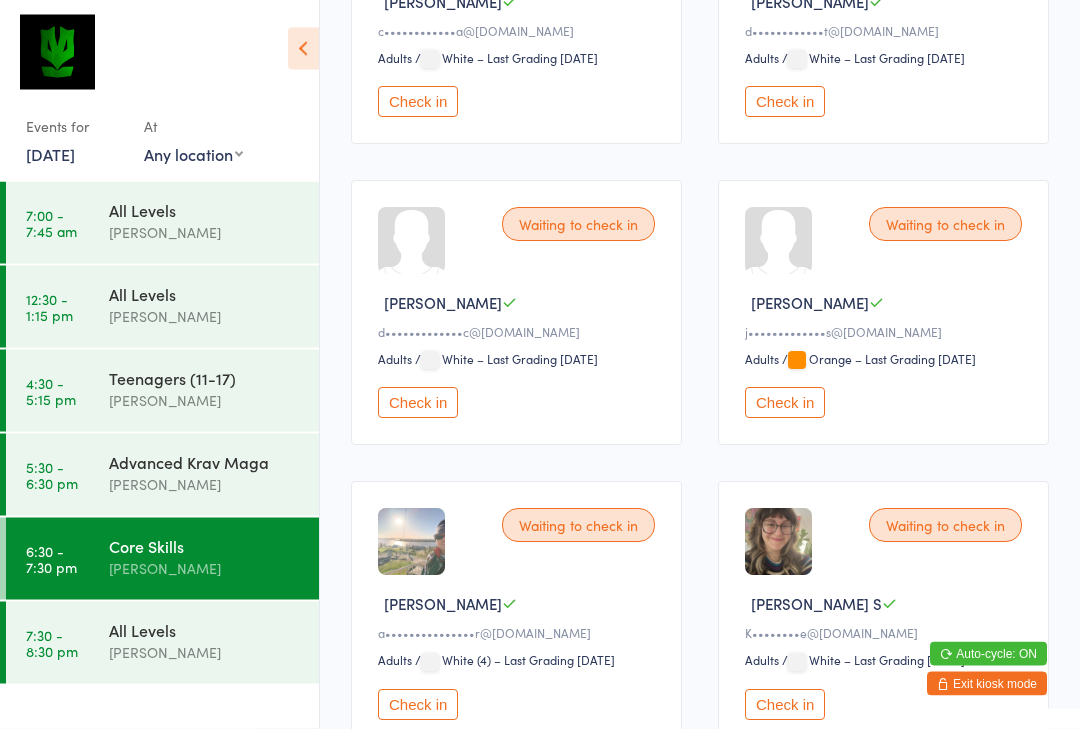 scroll, scrollTop: 0, scrollLeft: 0, axis: both 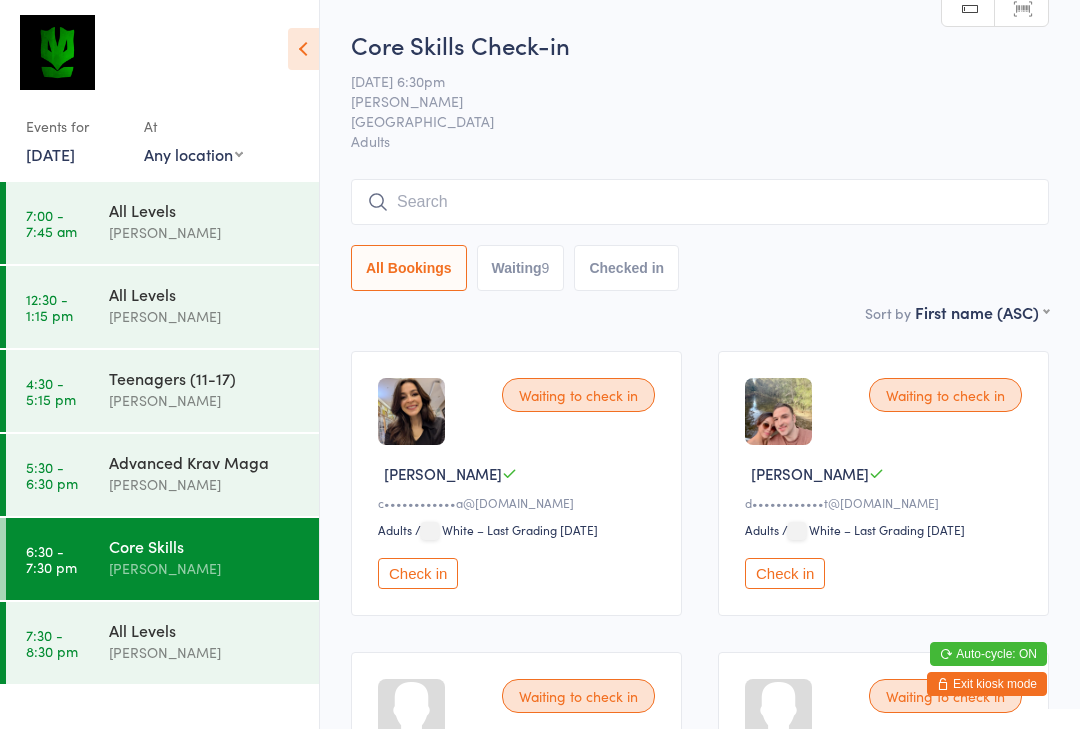 click at bounding box center (700, 202) 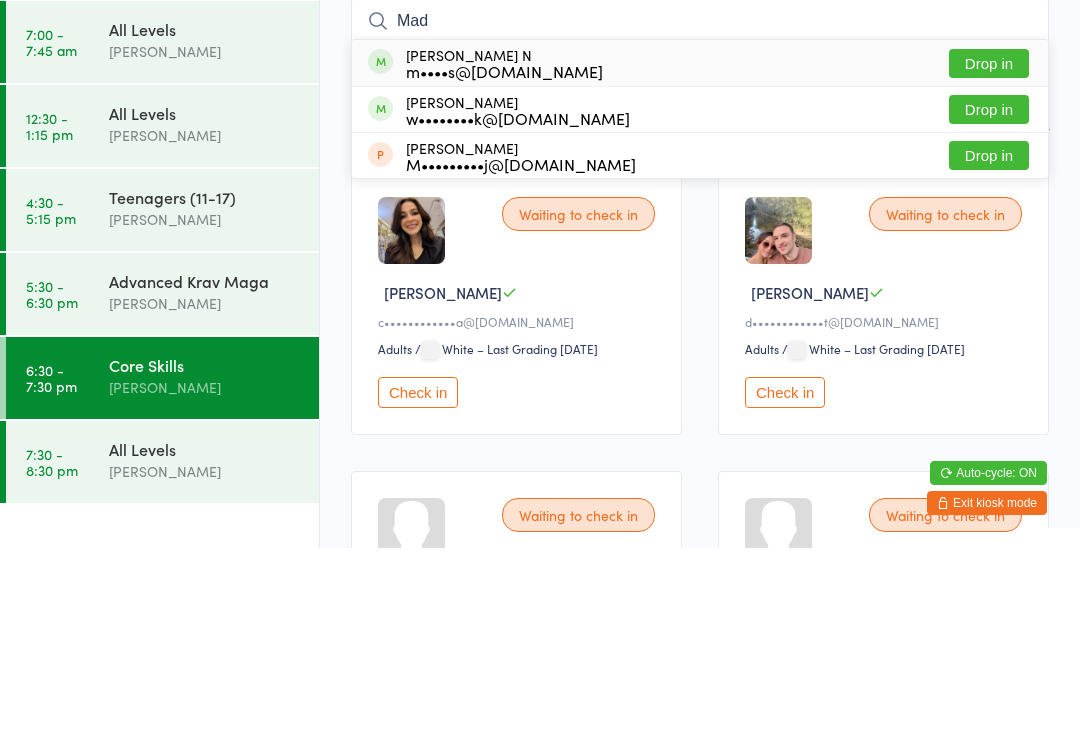type on "Mad" 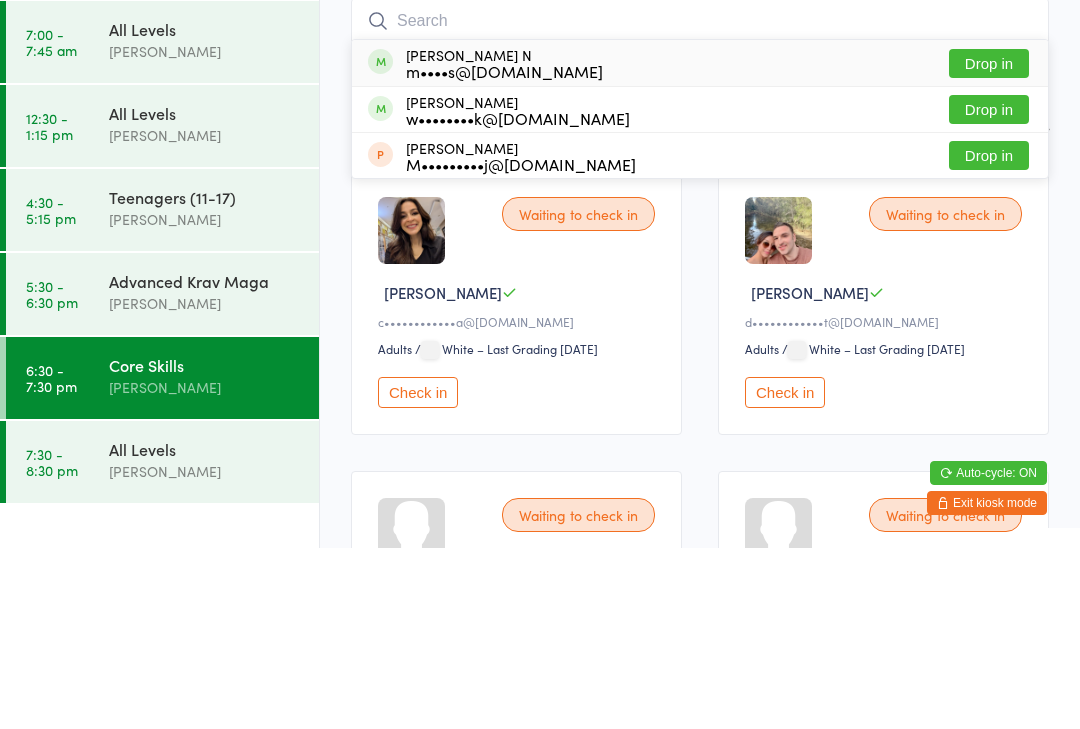scroll, scrollTop: 181, scrollLeft: 0, axis: vertical 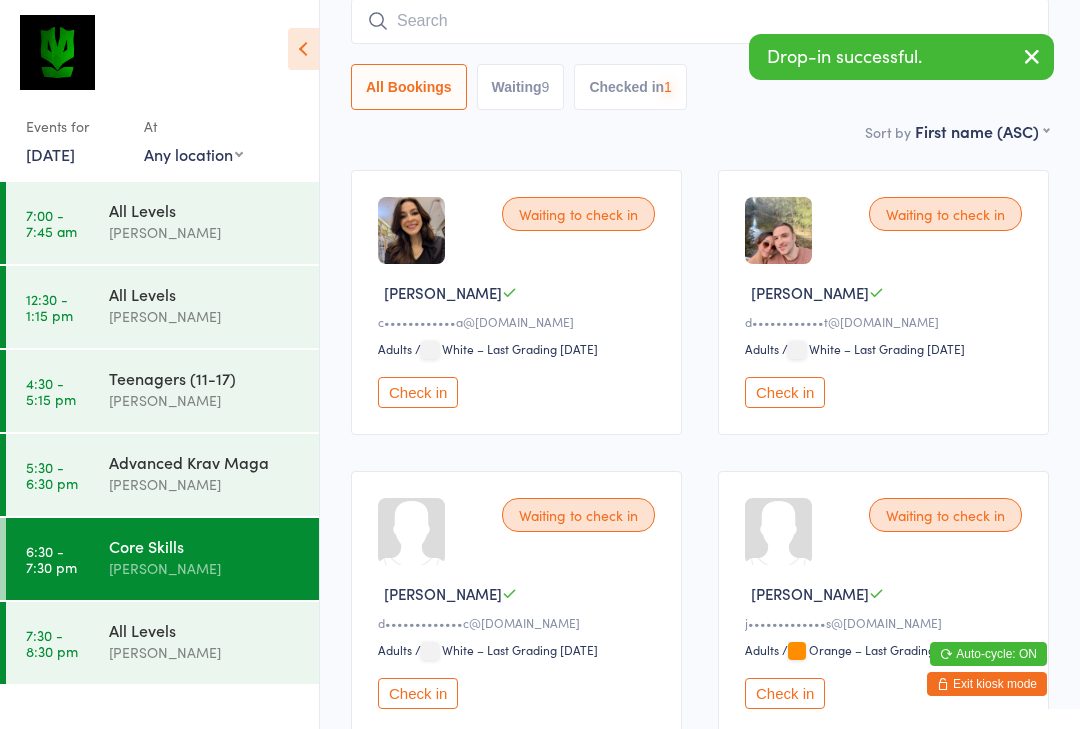 click on "7:30 - 8:30 pm All Levels [PERSON_NAME]" at bounding box center [162, 643] 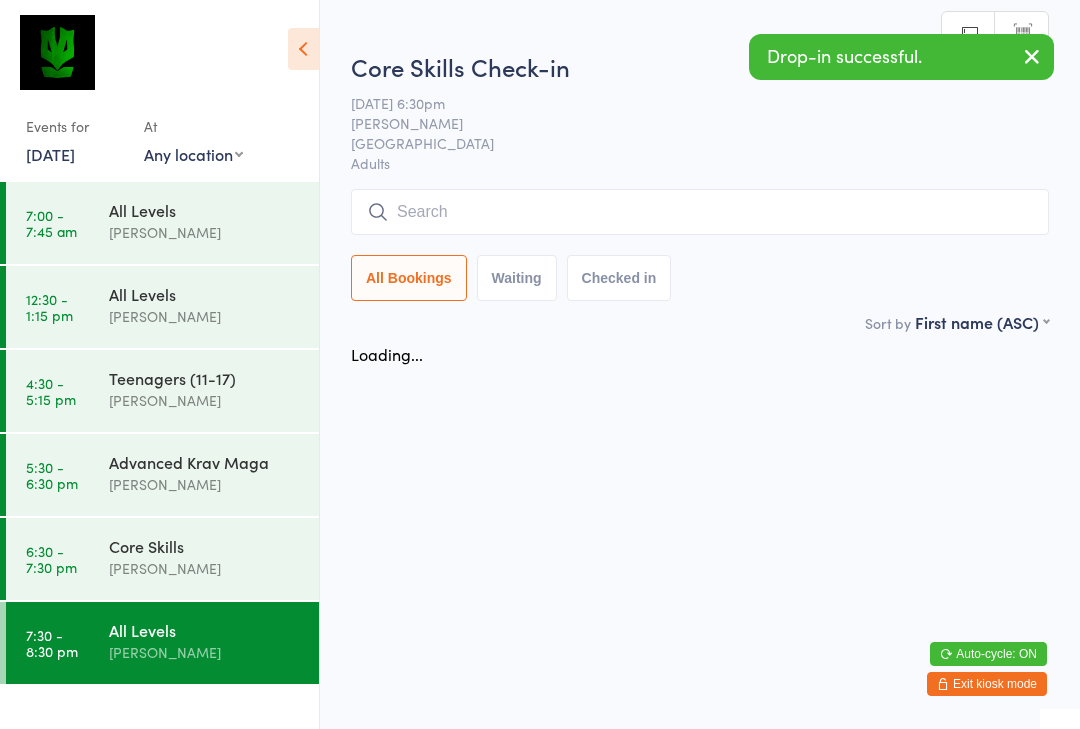 scroll, scrollTop: 0, scrollLeft: 0, axis: both 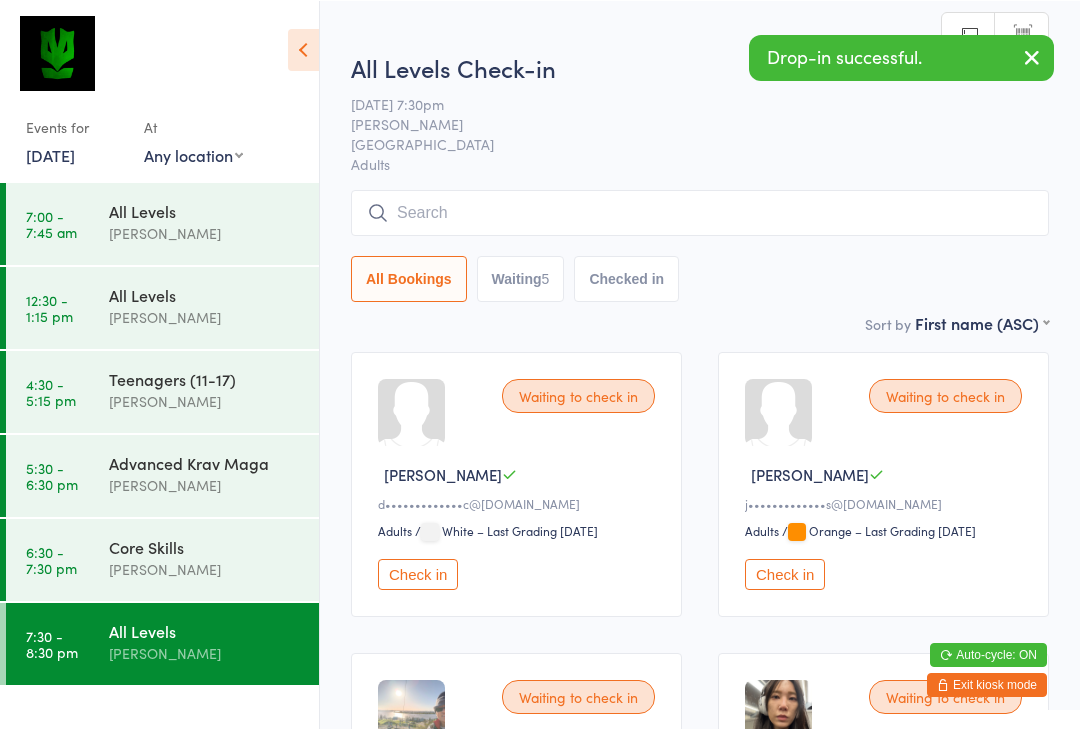 click at bounding box center (700, 212) 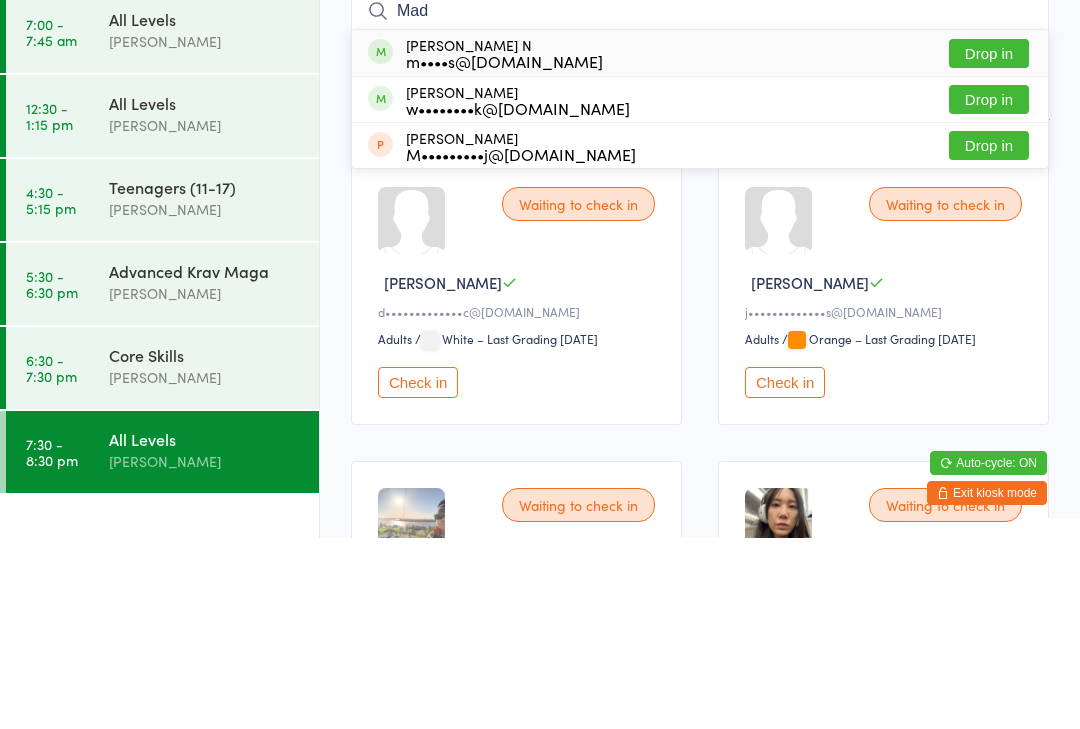 type on "Mad" 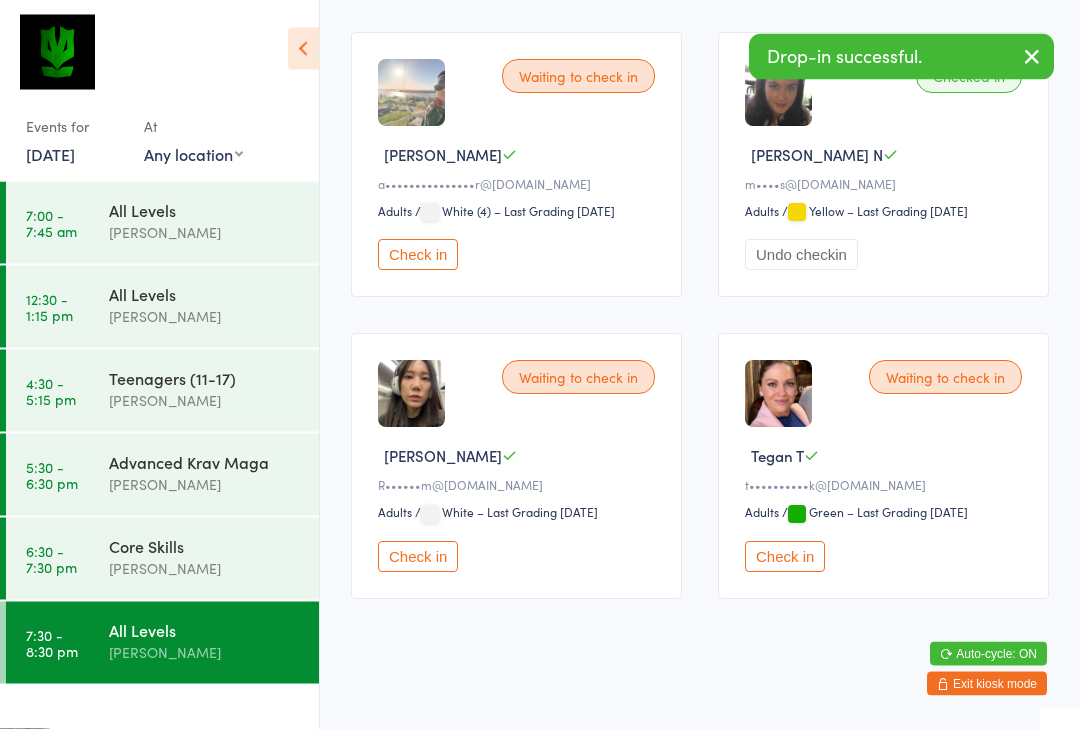 scroll, scrollTop: 620, scrollLeft: 0, axis: vertical 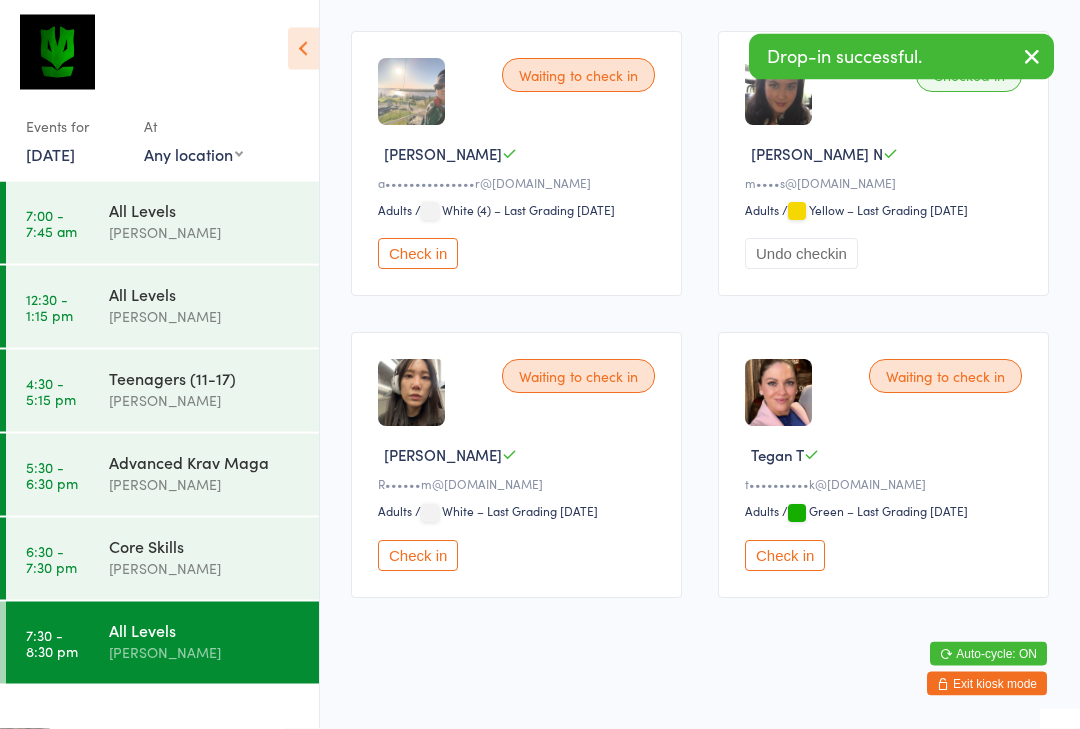 click on "6:30 - 7:30 pm Core Skills [PERSON_NAME]" at bounding box center [162, 559] 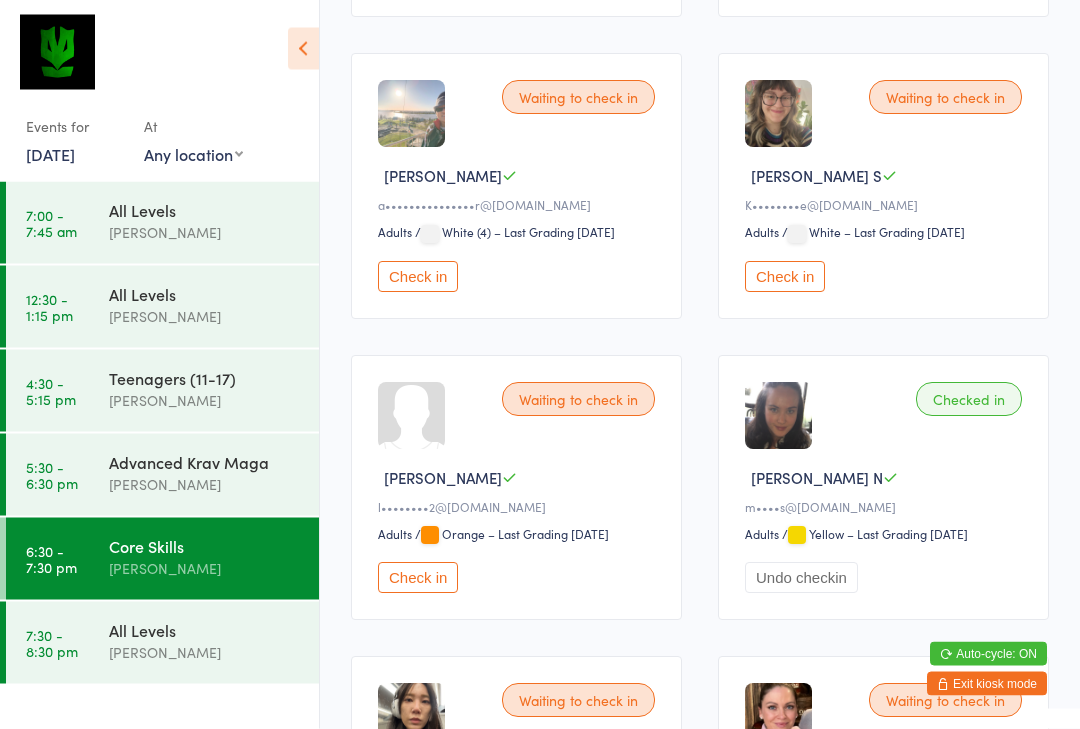 scroll, scrollTop: 900, scrollLeft: 0, axis: vertical 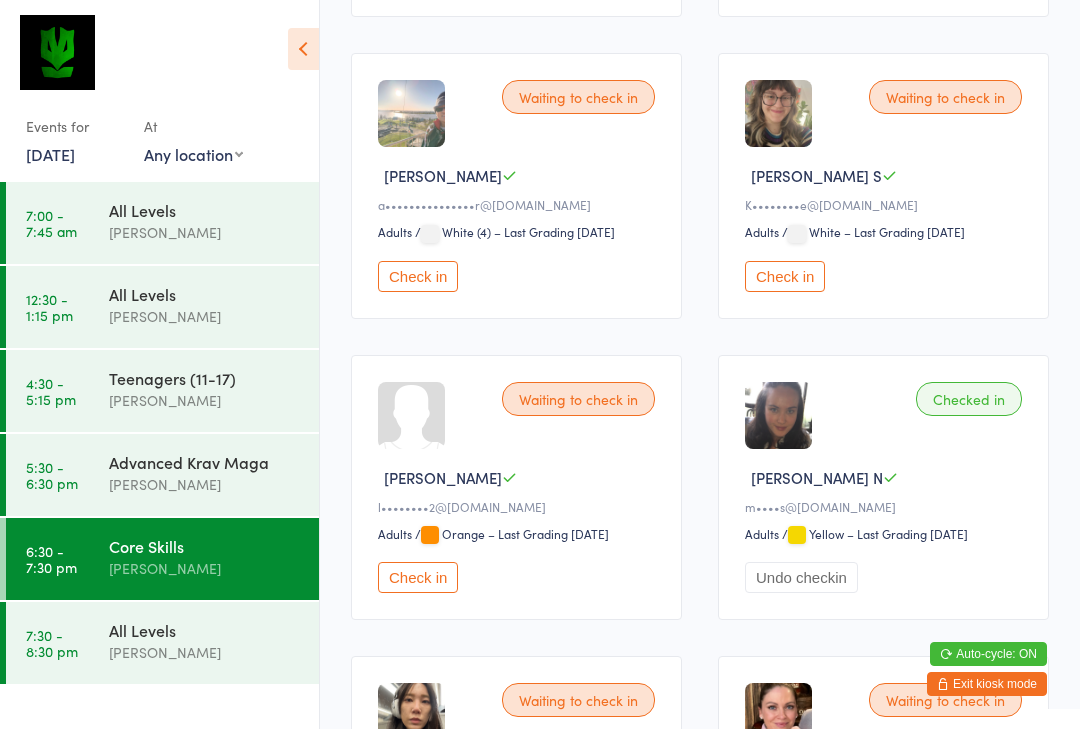 click on "5:30 - 6:30 pm" at bounding box center (52, 475) 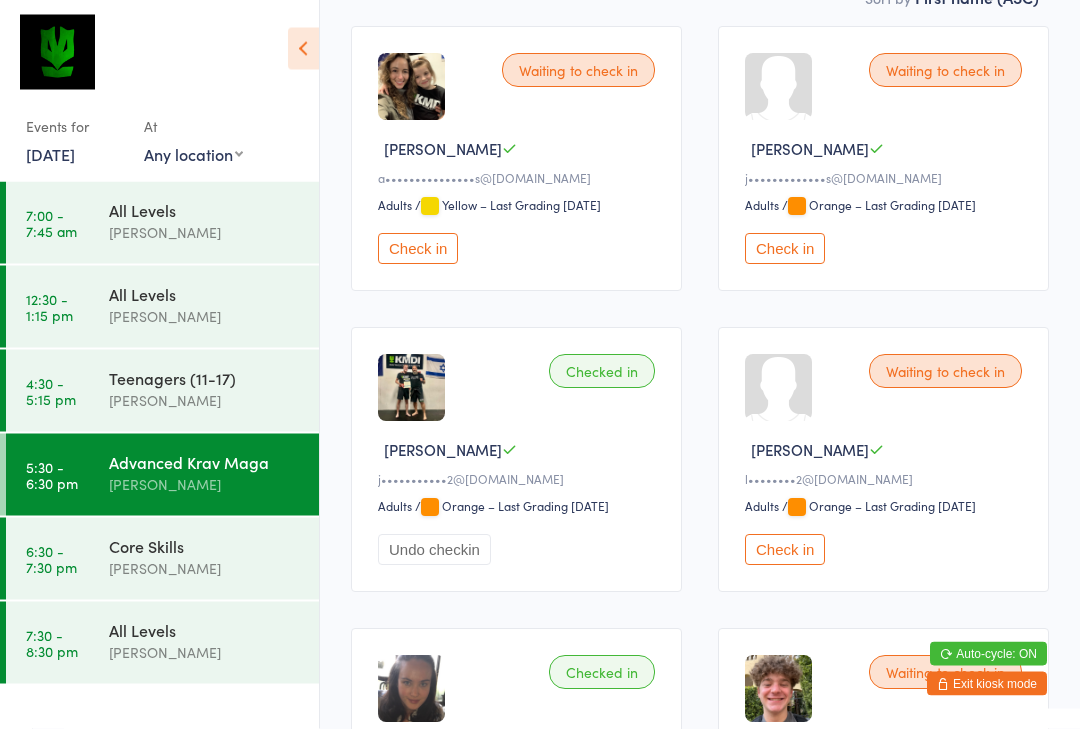 scroll, scrollTop: 0, scrollLeft: 0, axis: both 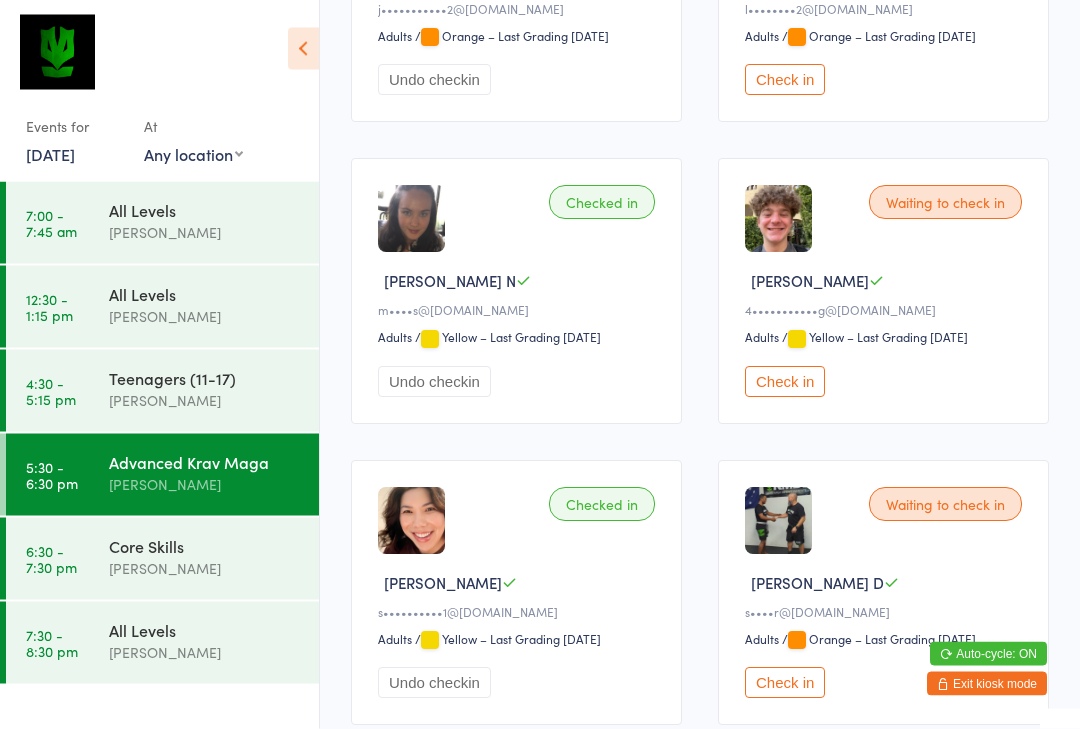 click on "Check in" at bounding box center [785, 382] 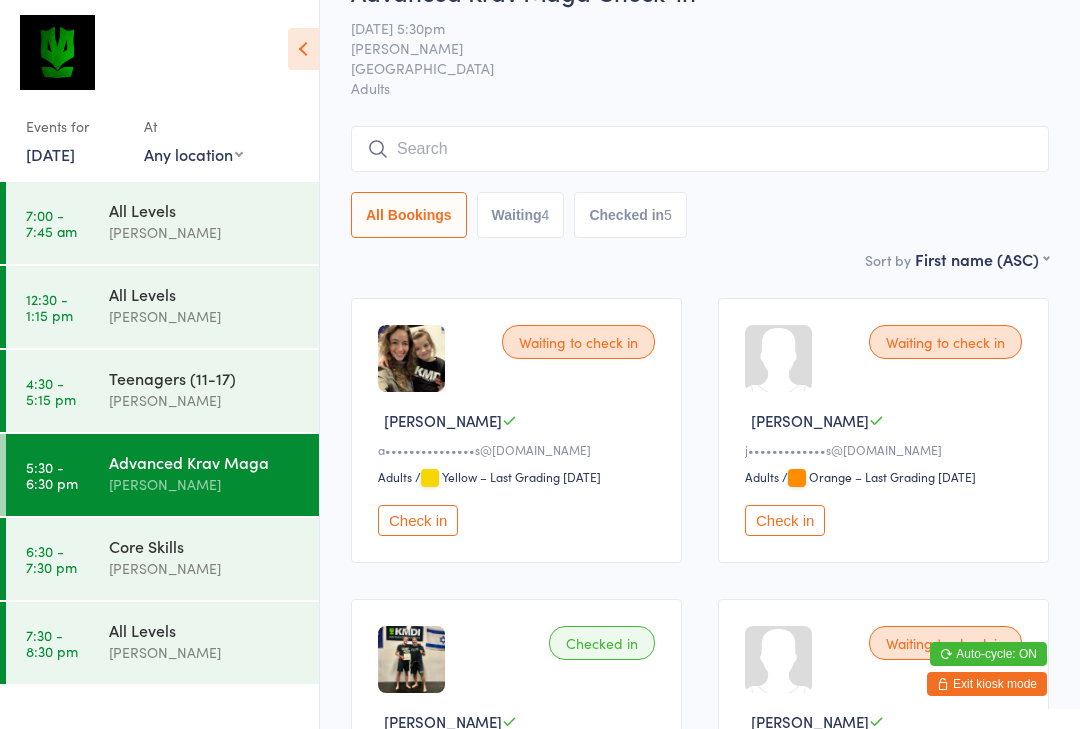 scroll, scrollTop: 49, scrollLeft: 0, axis: vertical 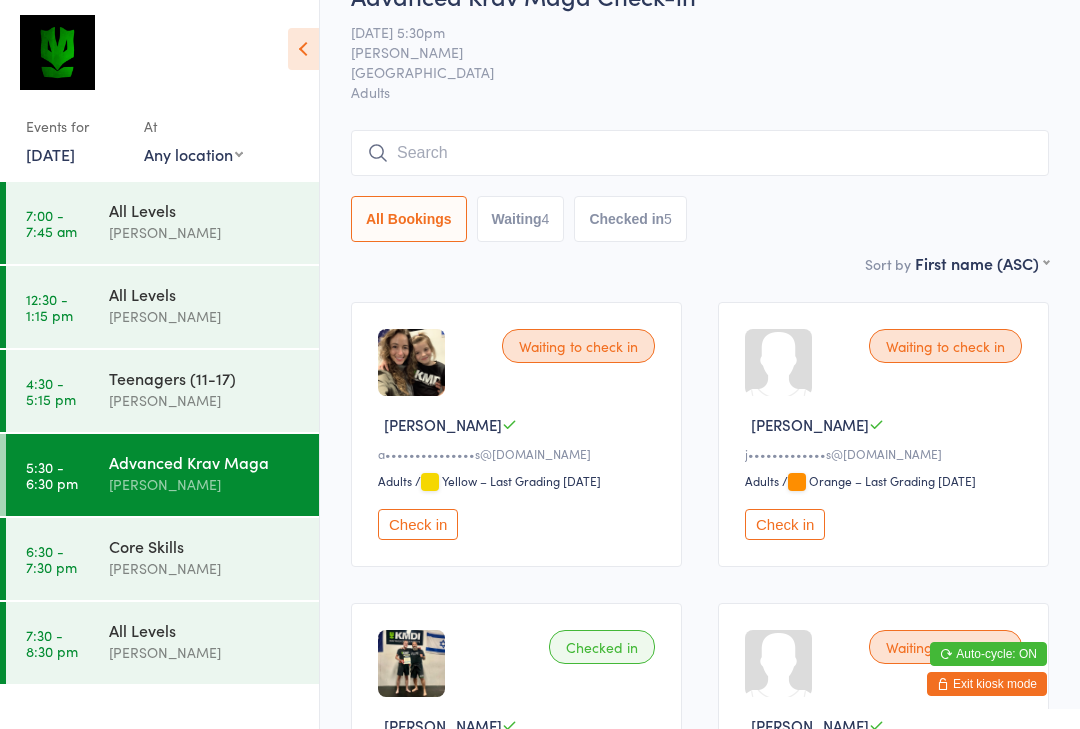 click on "Check in" at bounding box center (418, 524) 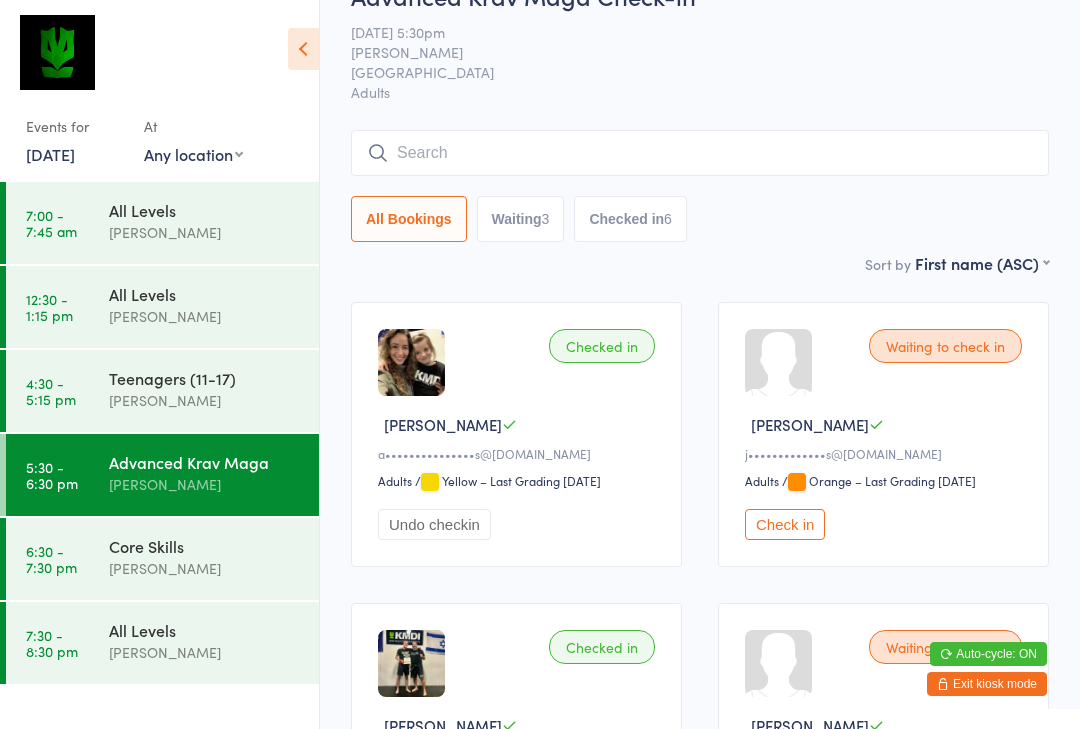 click at bounding box center (700, 153) 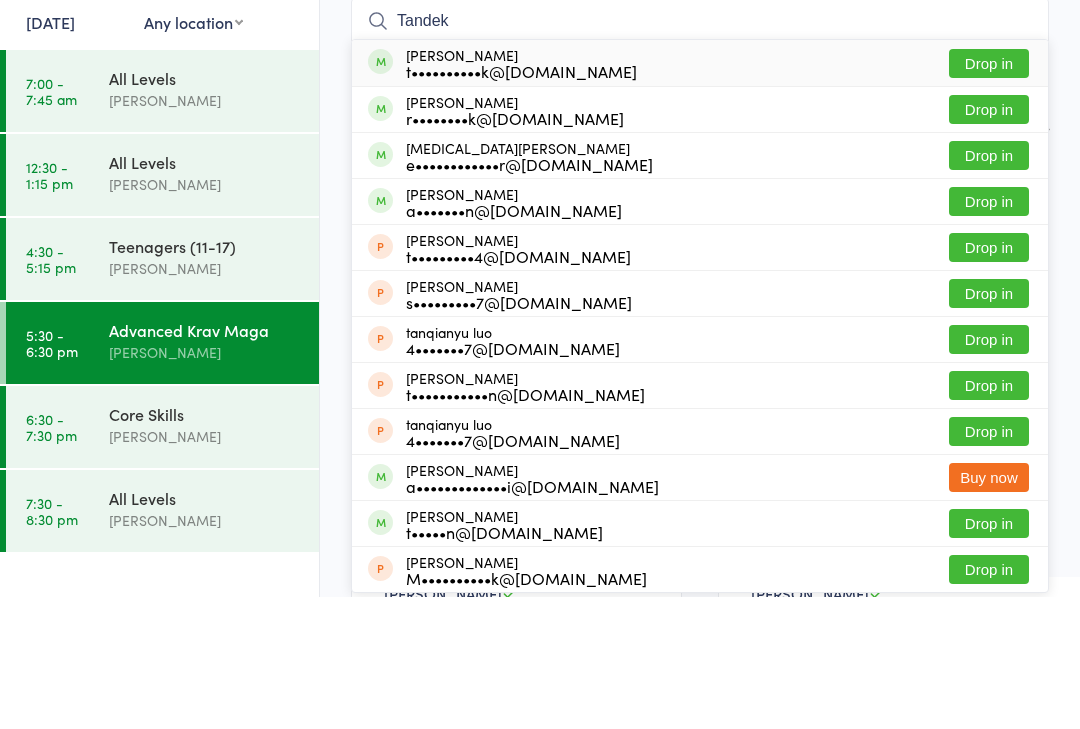 type on "Tandek" 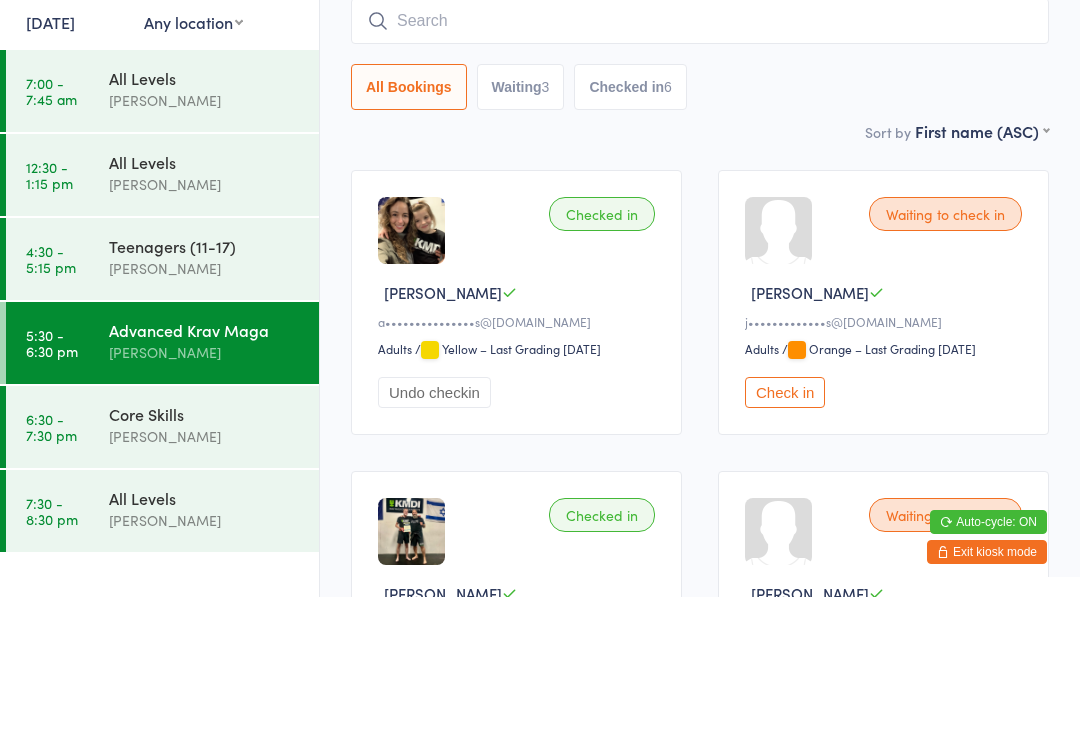 scroll, scrollTop: 181, scrollLeft: 0, axis: vertical 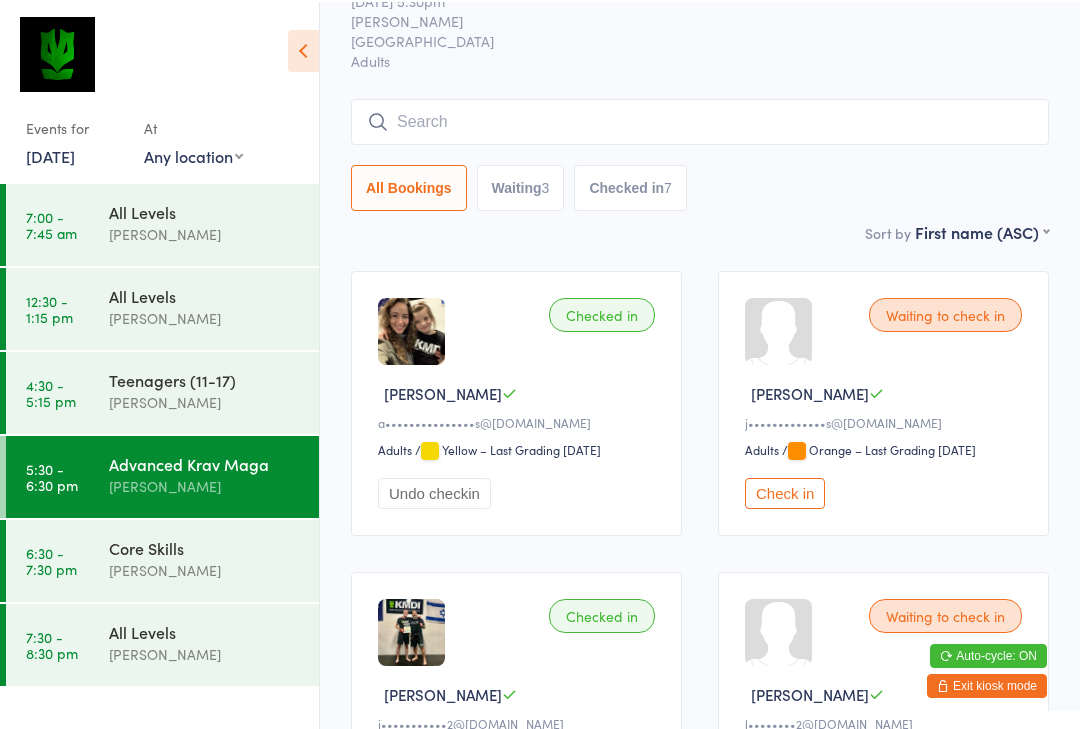 click at bounding box center (700, 120) 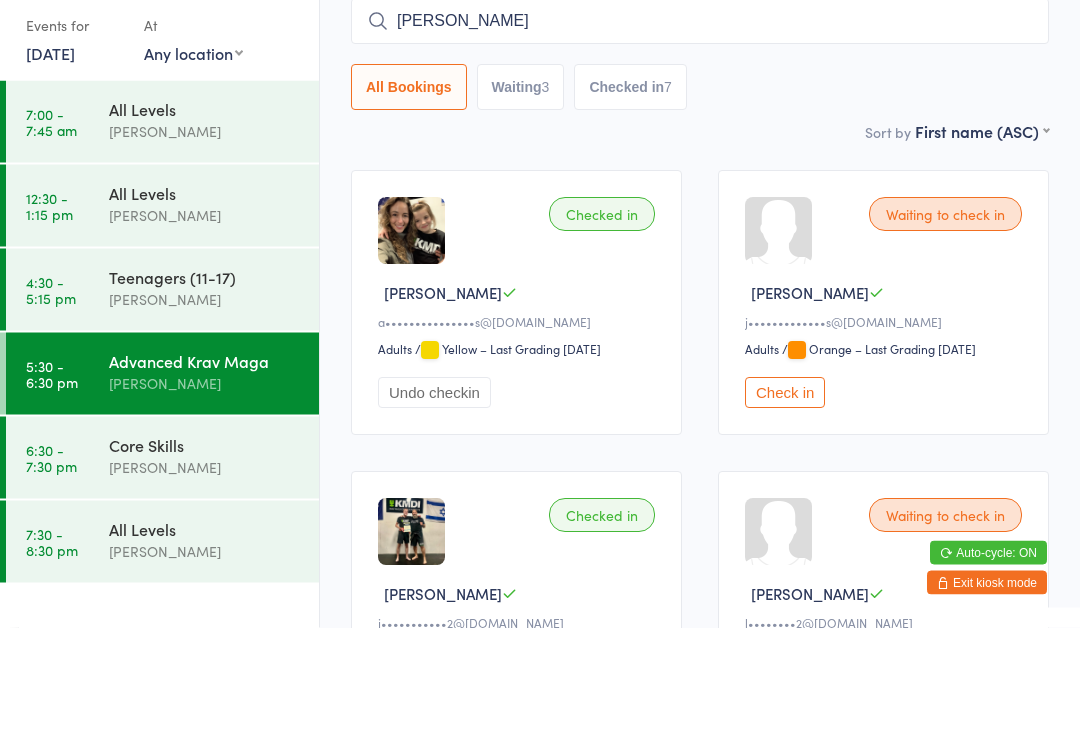 type on "Paulo" 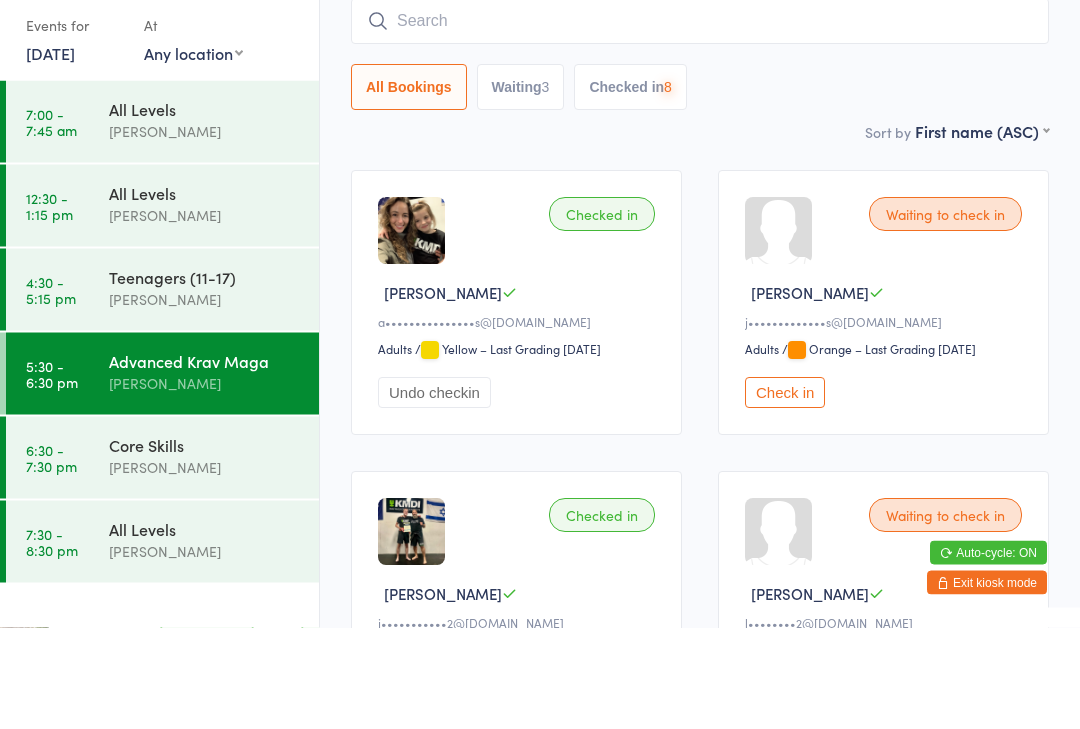 click at bounding box center [700, 123] 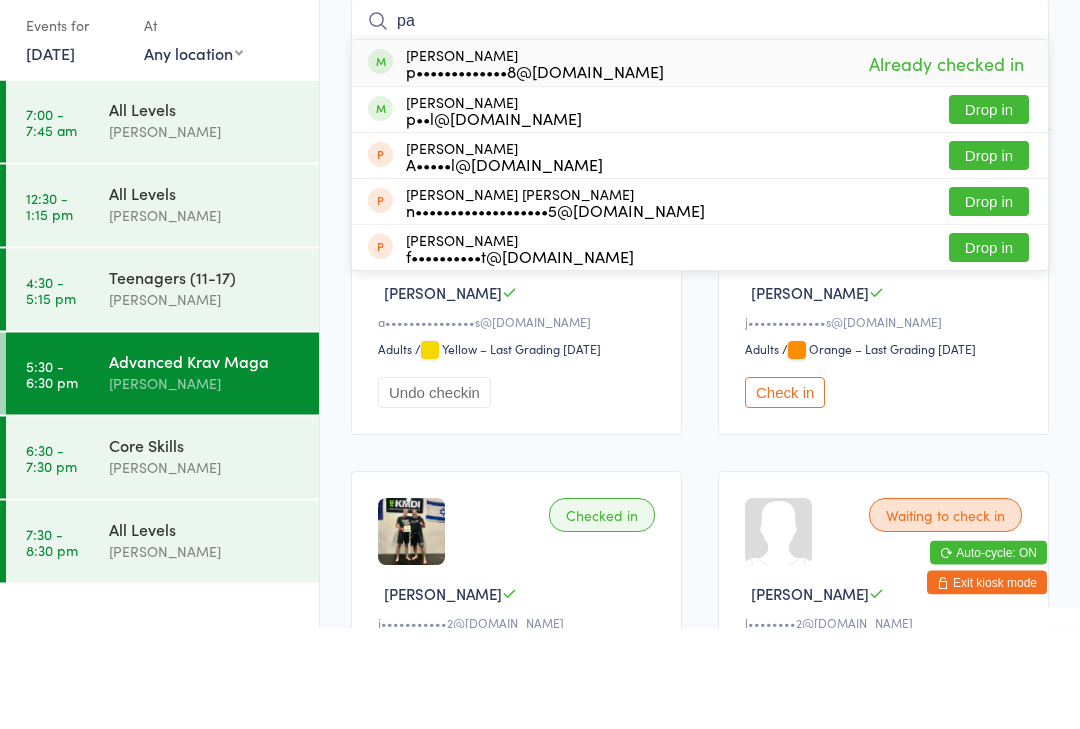 type on "p" 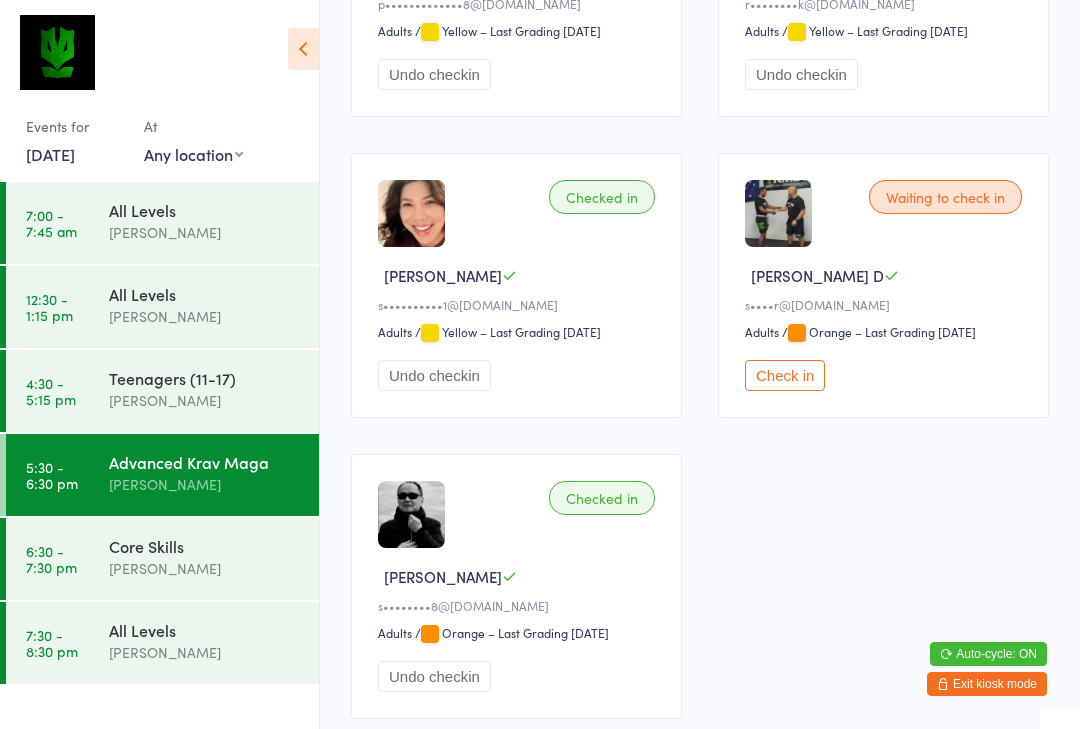 scroll, scrollTop: 1438, scrollLeft: 0, axis: vertical 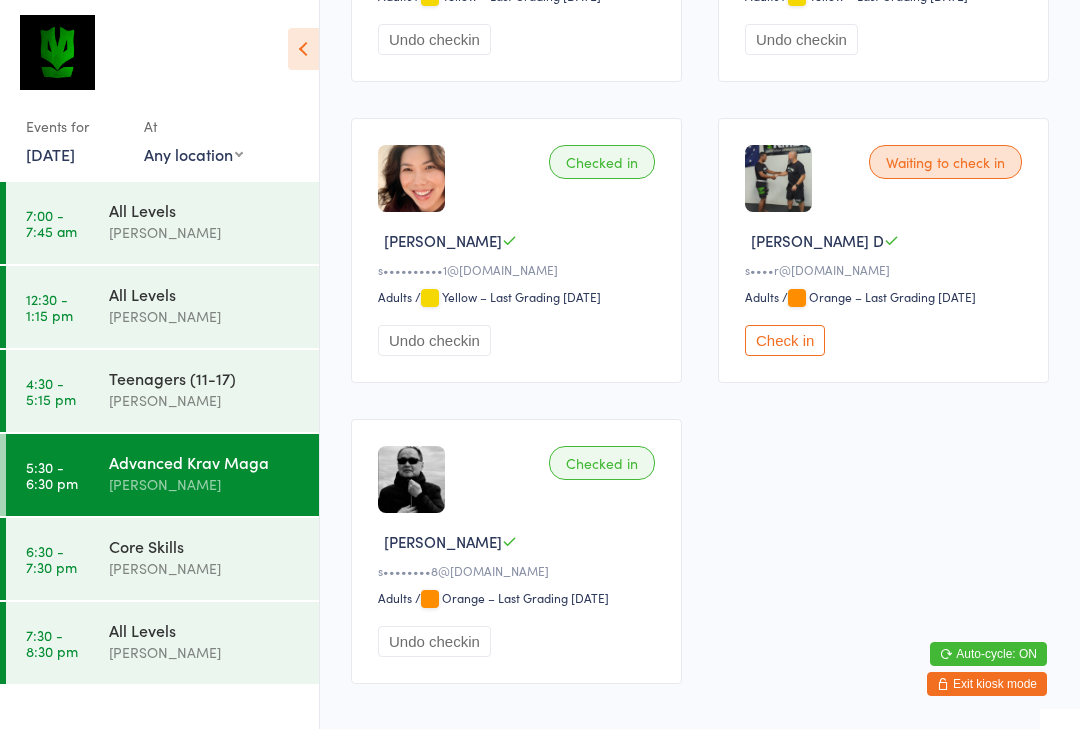 click on "Check in" at bounding box center (785, 340) 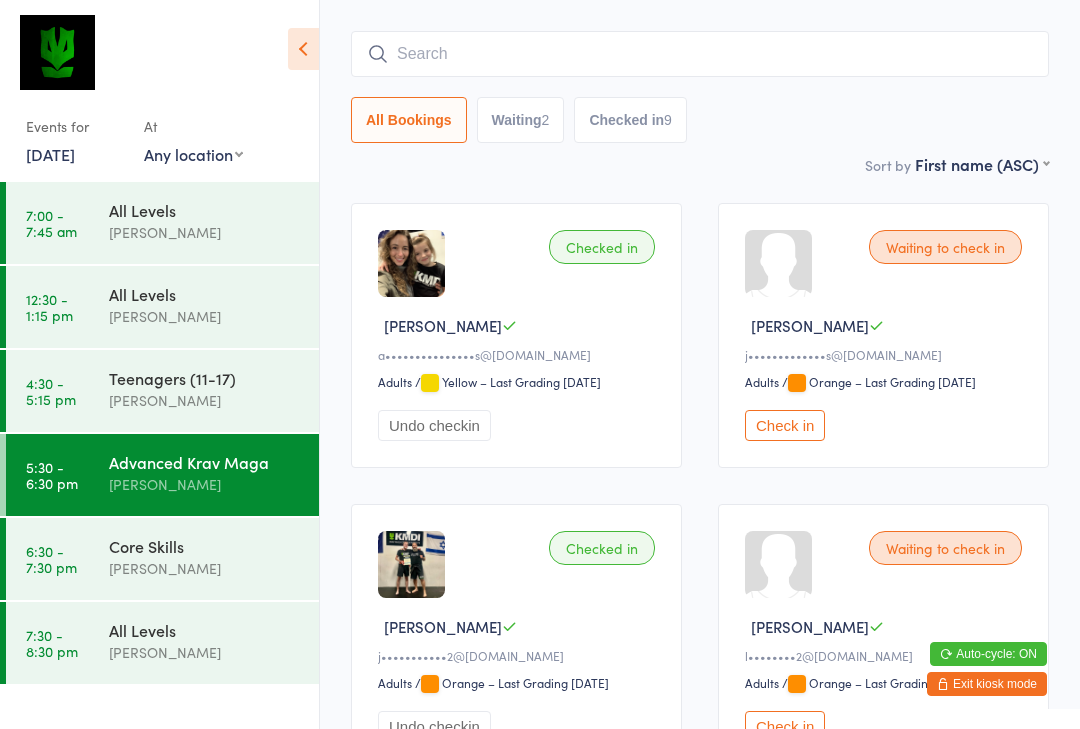 scroll, scrollTop: 0, scrollLeft: 0, axis: both 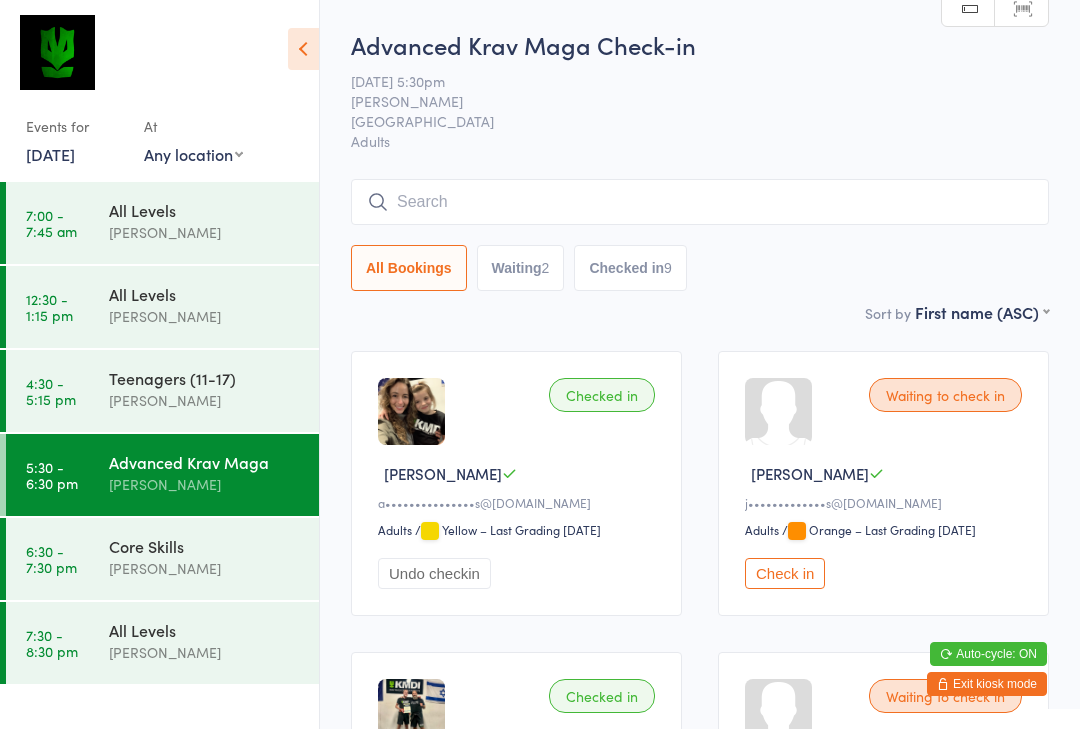 click at bounding box center [700, 202] 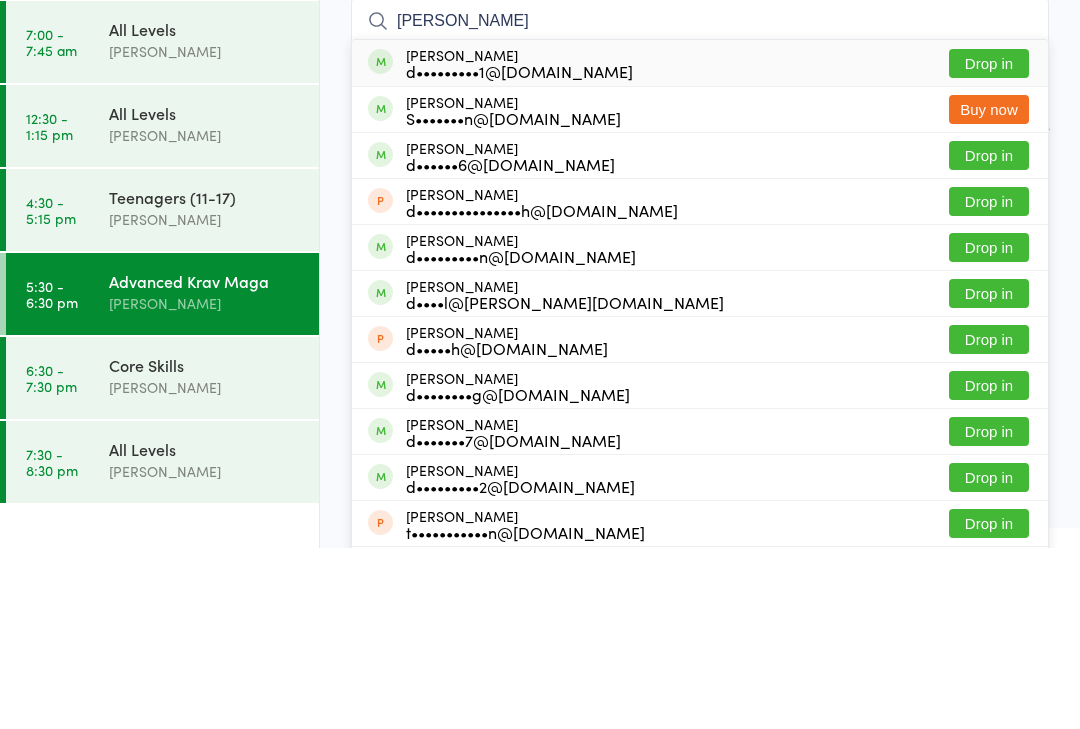 type on "[PERSON_NAME]" 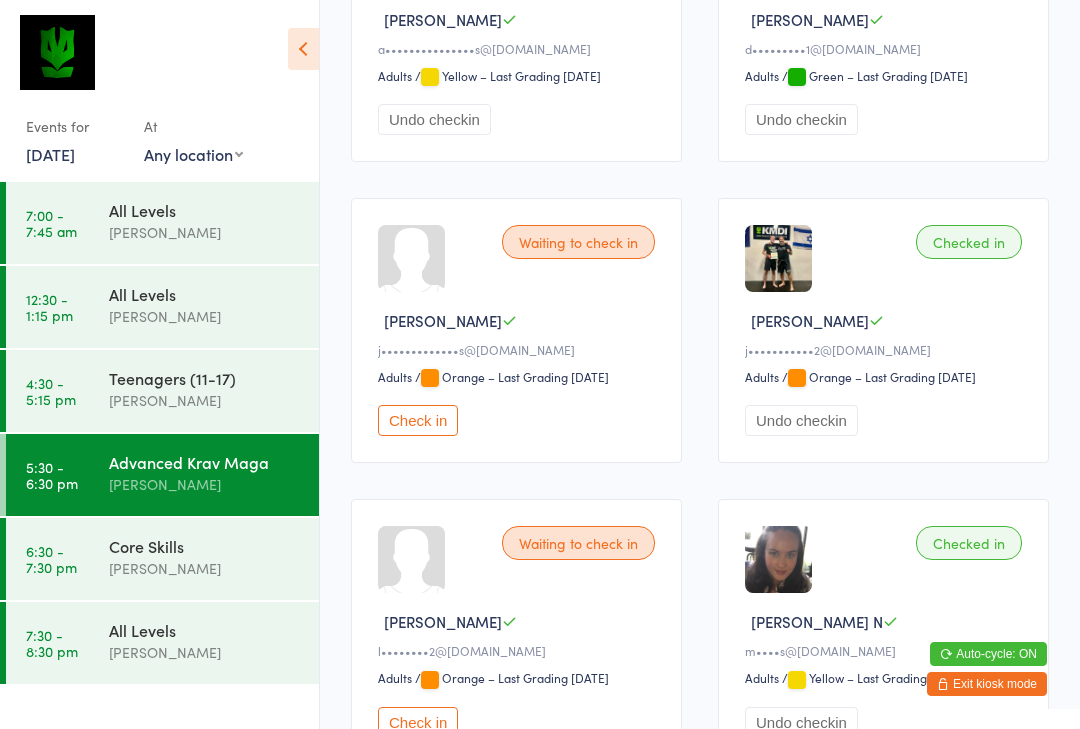 scroll, scrollTop: 546, scrollLeft: 0, axis: vertical 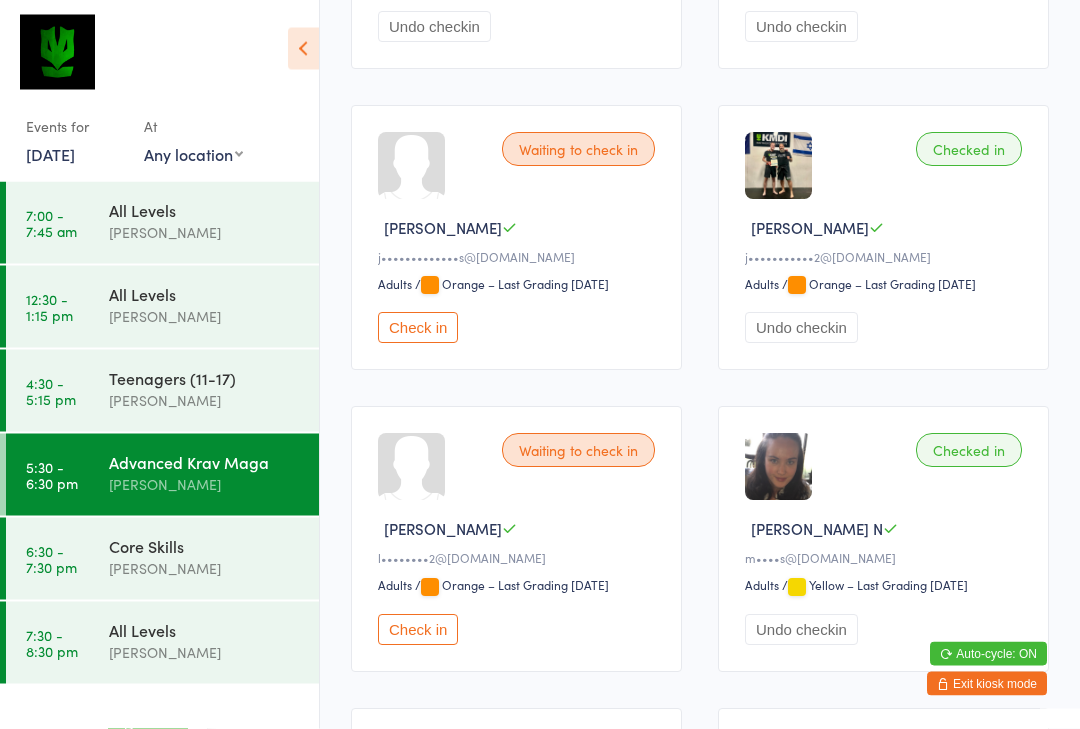 click on "Check in" at bounding box center [418, 630] 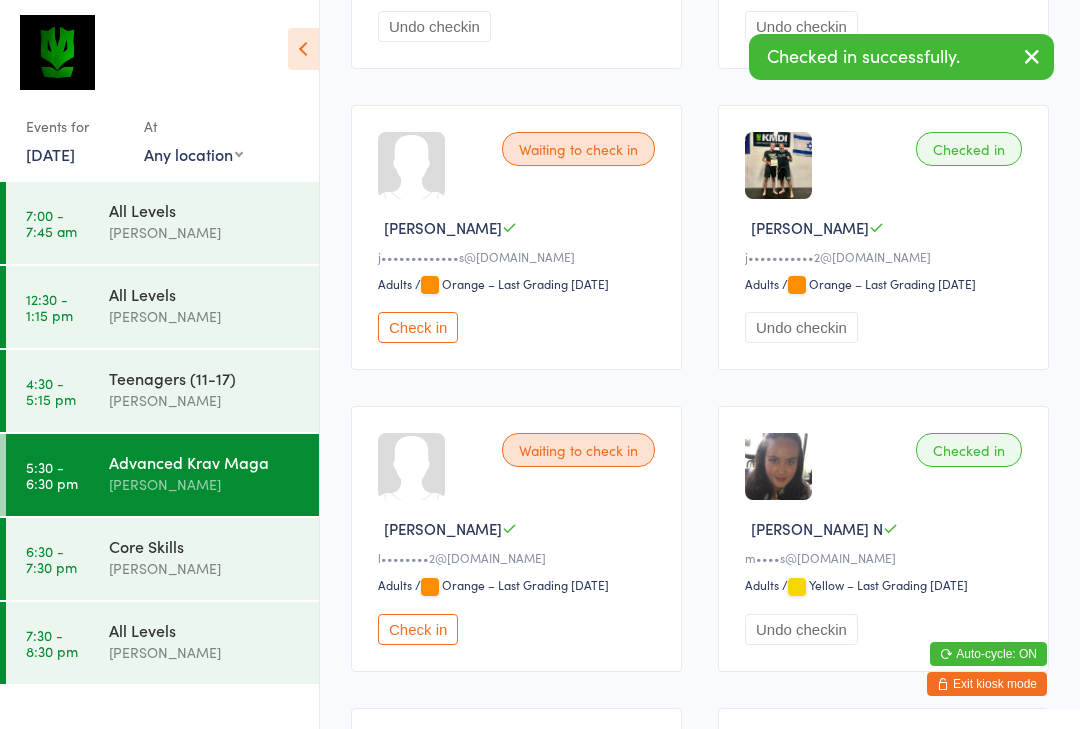 click on "6:30 - 7:30 pm Core Skills [PERSON_NAME]" at bounding box center [162, 559] 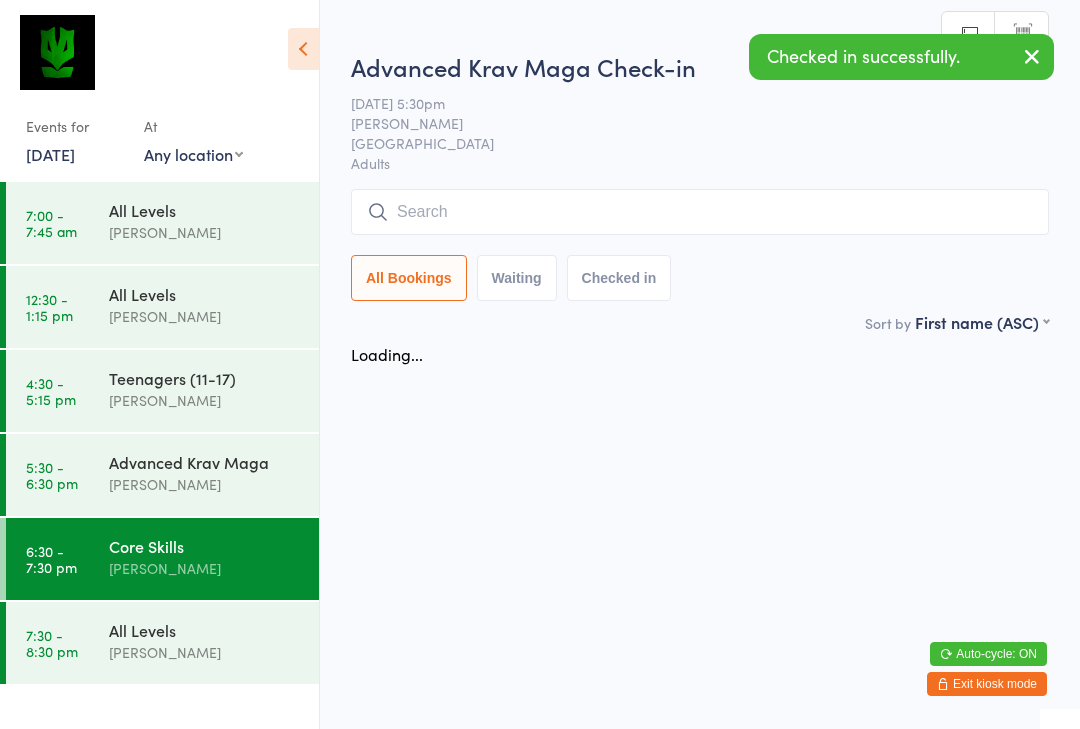 scroll, scrollTop: 0, scrollLeft: 0, axis: both 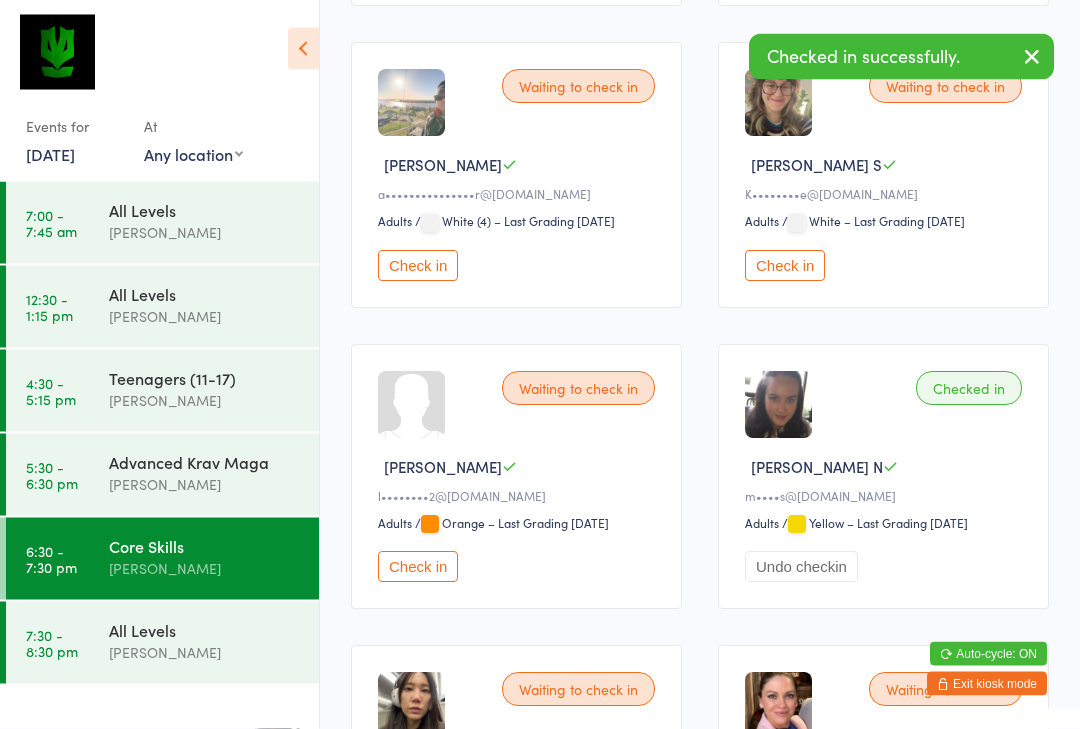 click on "Check in" at bounding box center (418, 567) 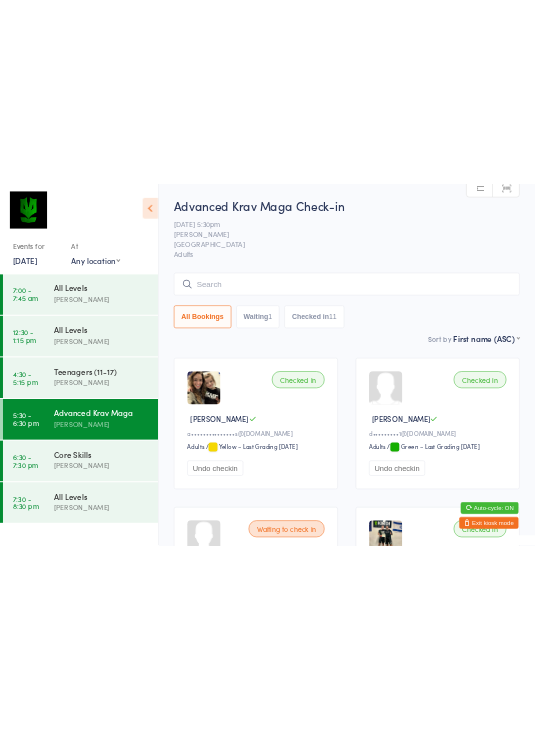 scroll, scrollTop: 0, scrollLeft: 0, axis: both 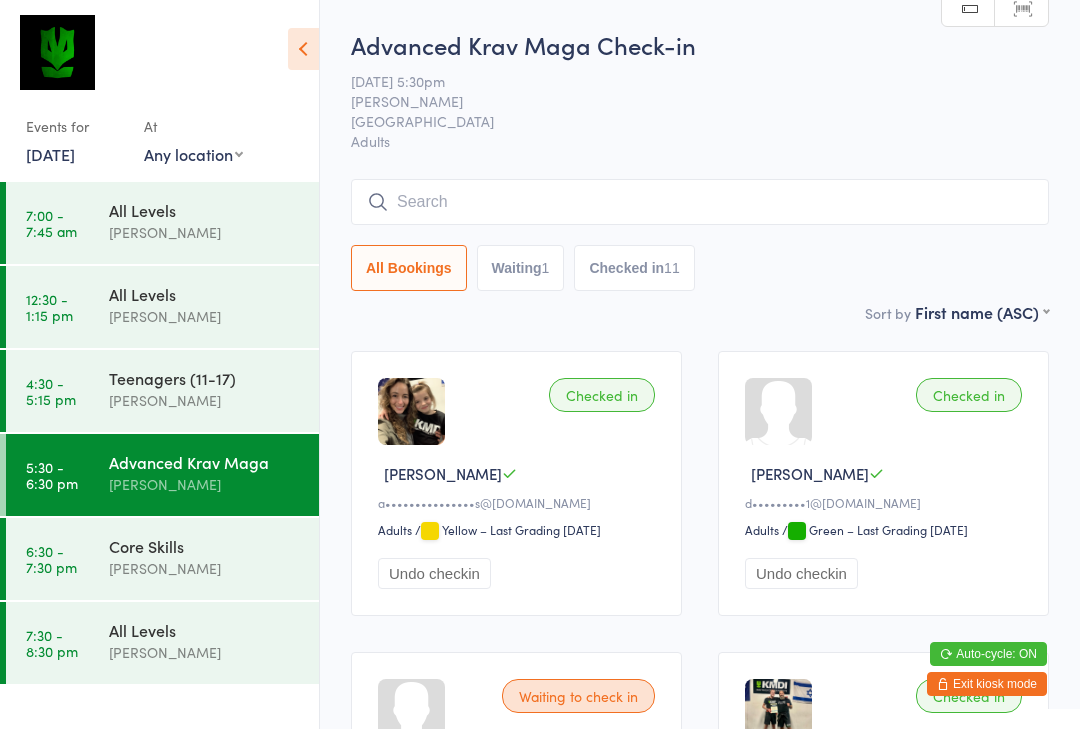 click on "You have now entered Kiosk Mode. Members will be able to check themselves in using the search field below. Click "Exit kiosk mode" below to exit Kiosk Mode at any time. Checked in successfully. Events for [DATE] [DATE]
[DATE]
Sun Mon Tue Wed Thu Fri Sat
27
29
30
01
02
03
04
05
28
06
07
08
09
10
11
12
29
13
14
15
16
17
18
19
30
20
21
22
23
24
25
26 31" at bounding box center [540, 364] 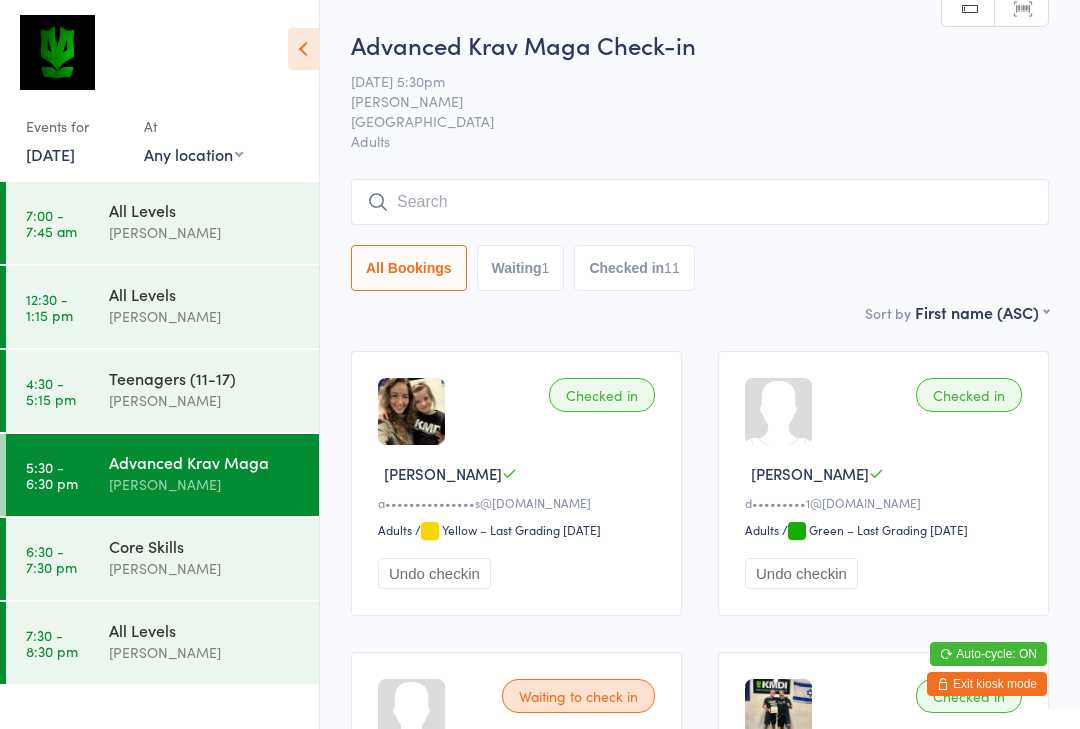 click on "Core Skills" at bounding box center [205, 546] 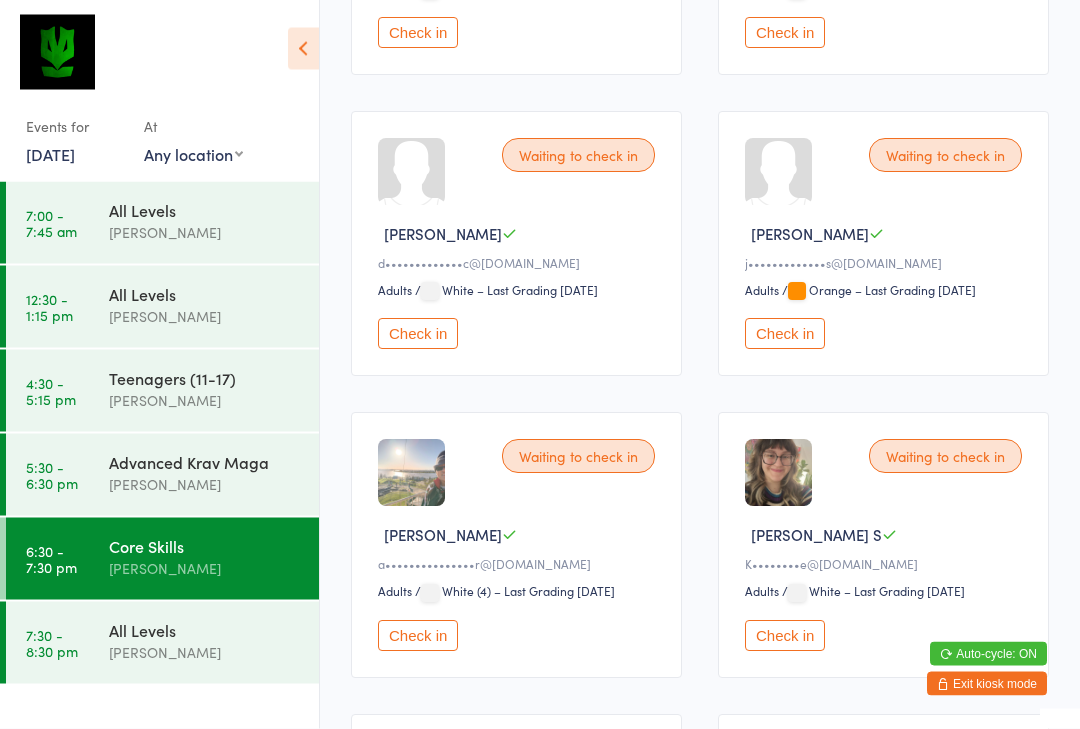 scroll, scrollTop: 541, scrollLeft: 0, axis: vertical 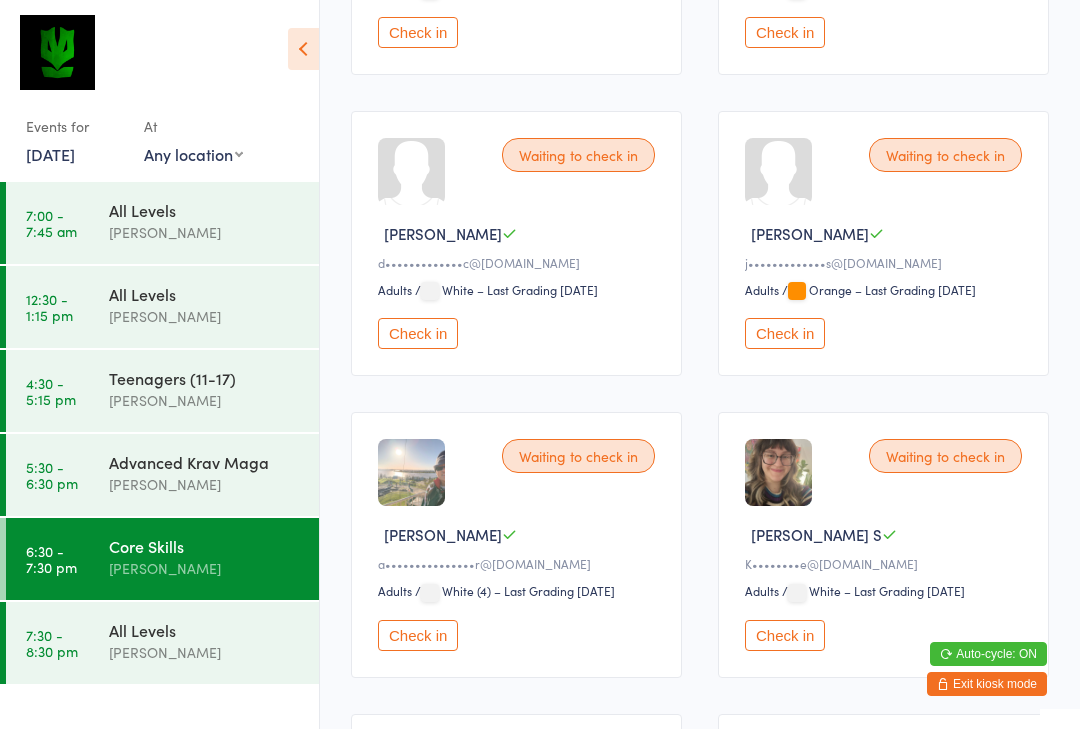 click on "Check in" at bounding box center (418, 635) 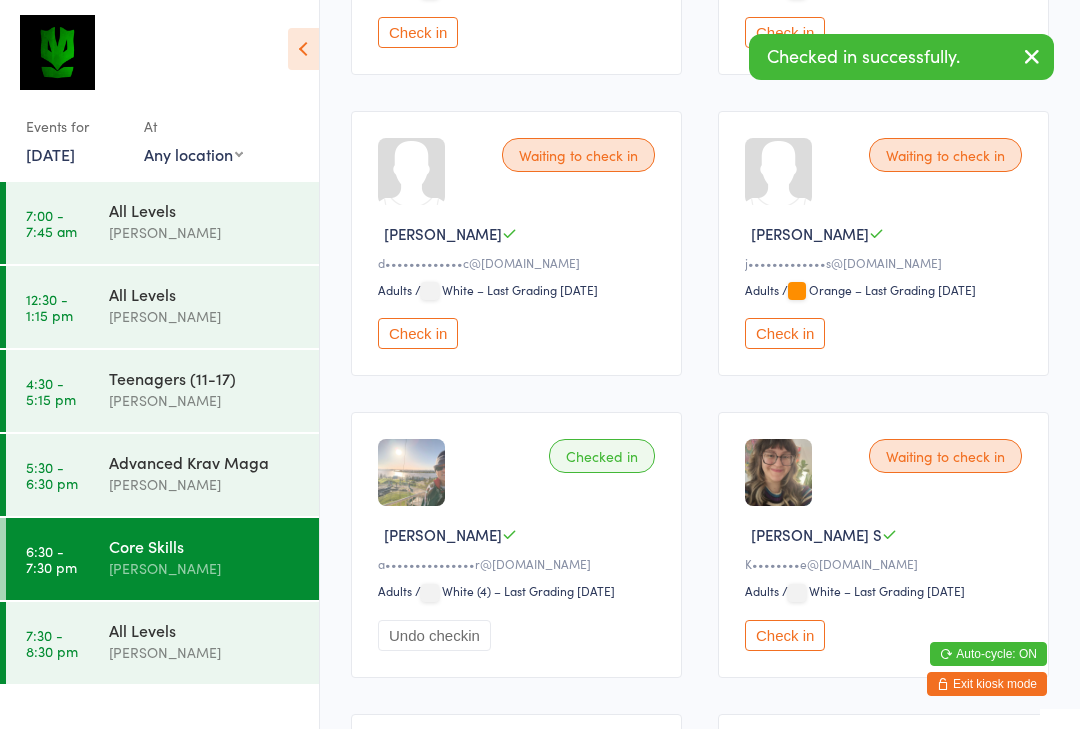 click on "All Levels" at bounding box center (205, 630) 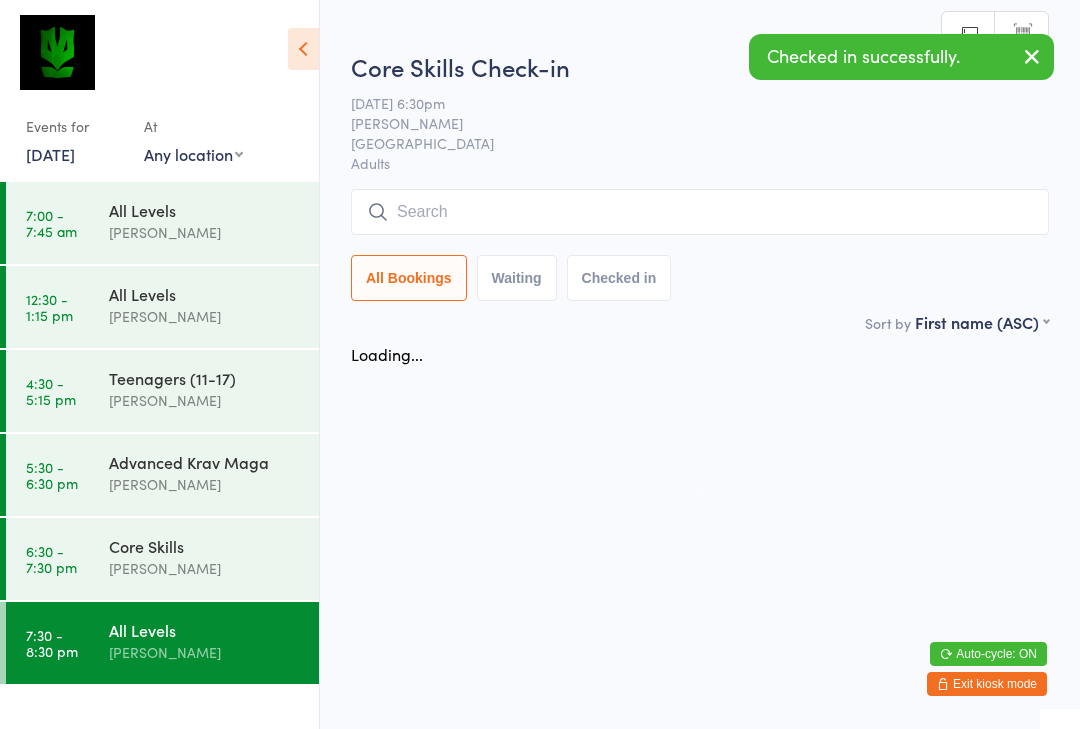 scroll, scrollTop: 0, scrollLeft: 0, axis: both 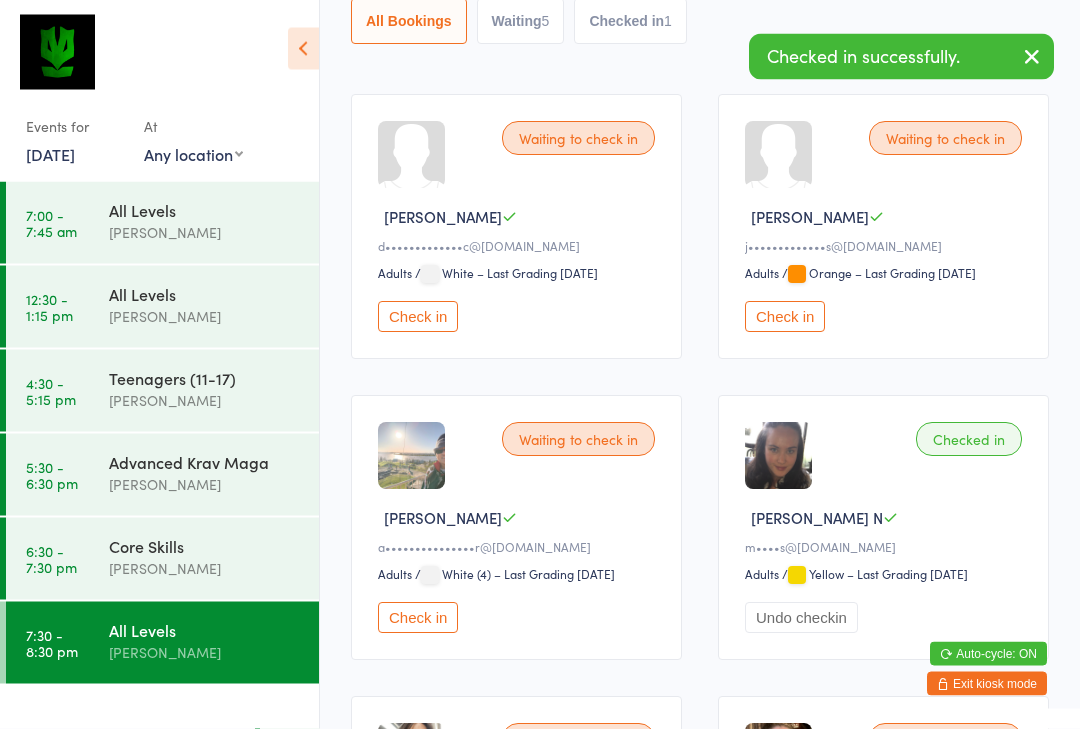 click on "Check in" at bounding box center [418, 618] 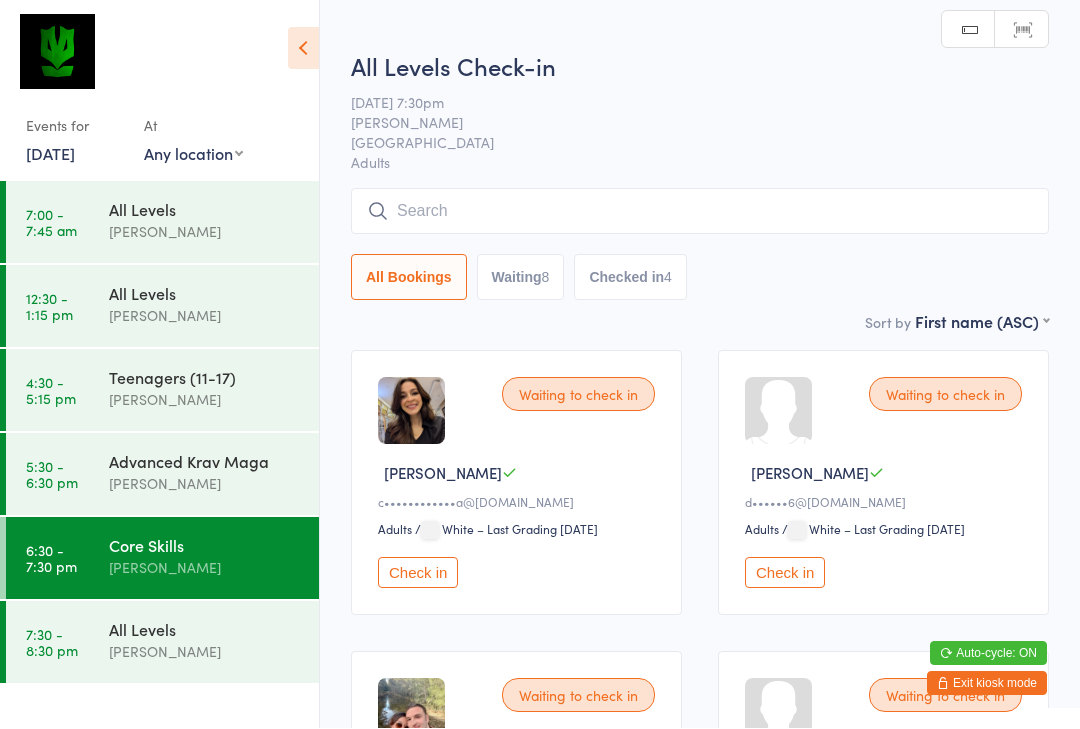 scroll, scrollTop: 1, scrollLeft: 0, axis: vertical 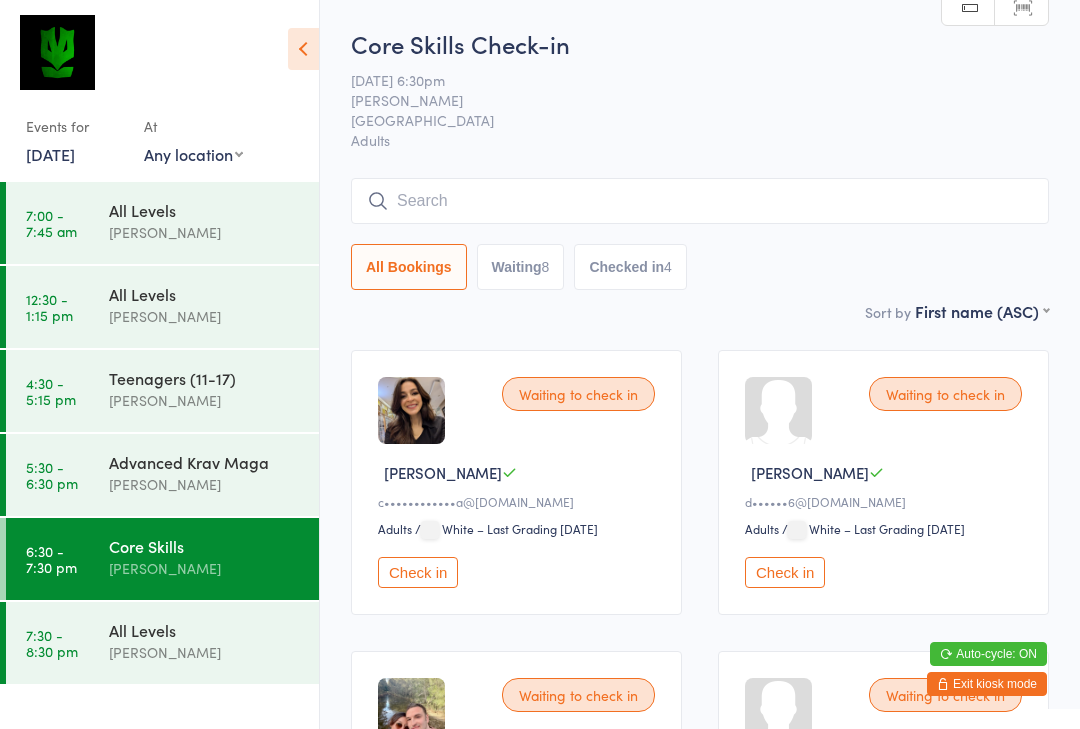 click at bounding box center (700, 201) 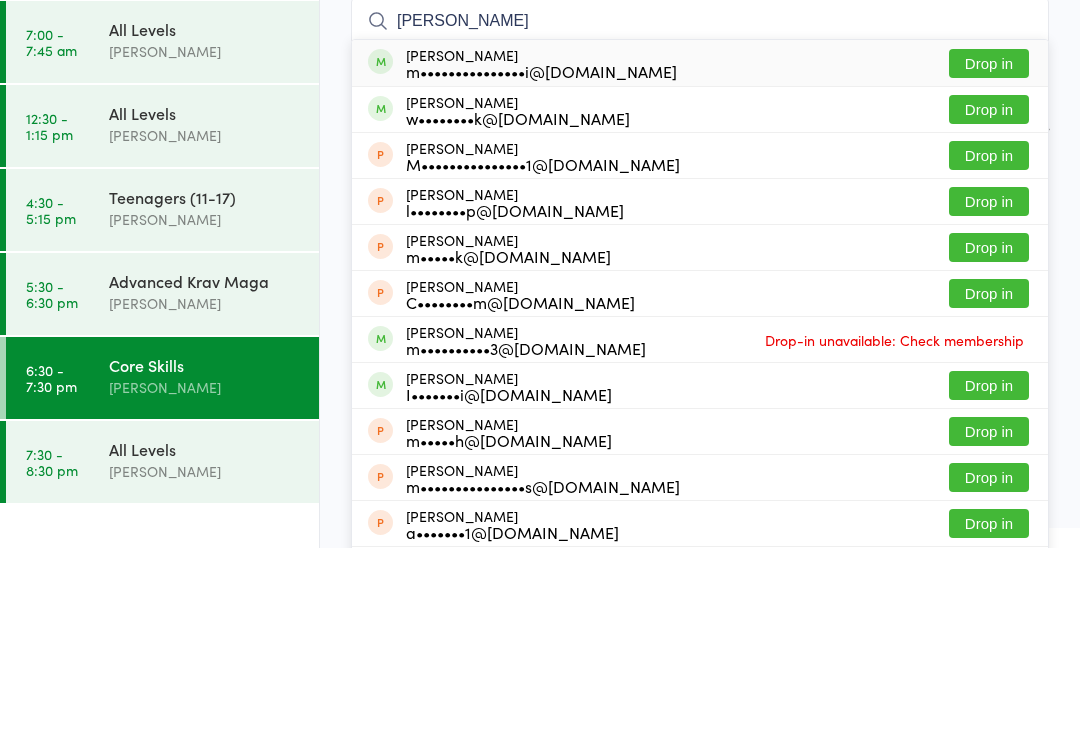 type on "[PERSON_NAME]" 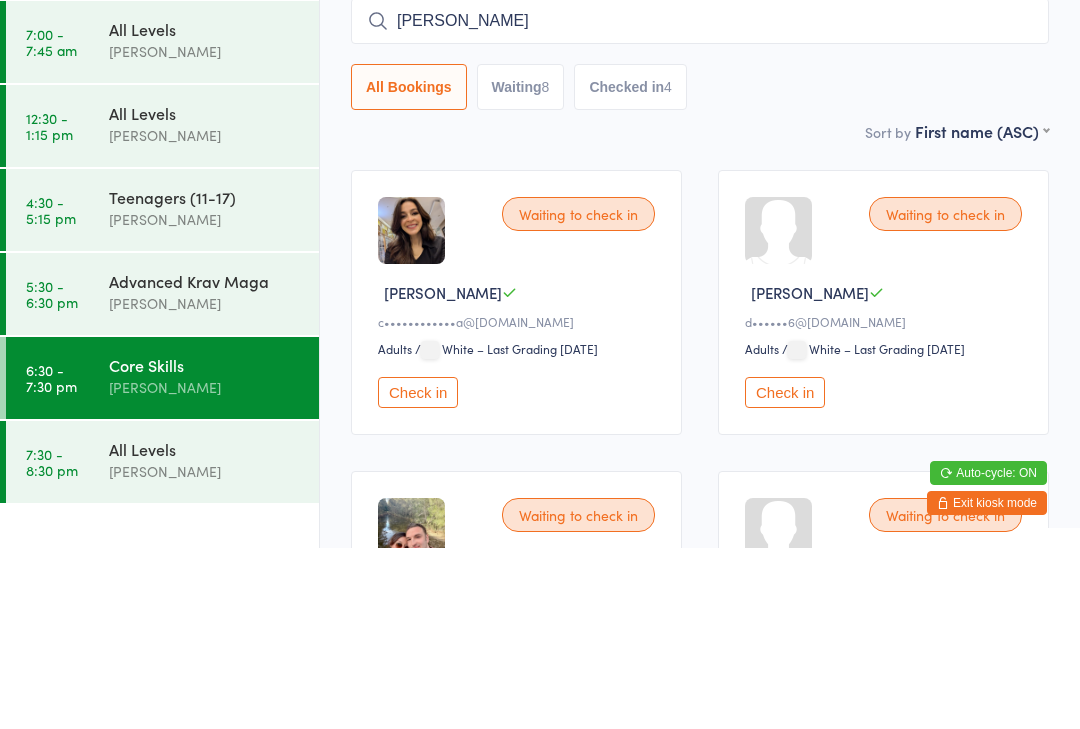 type 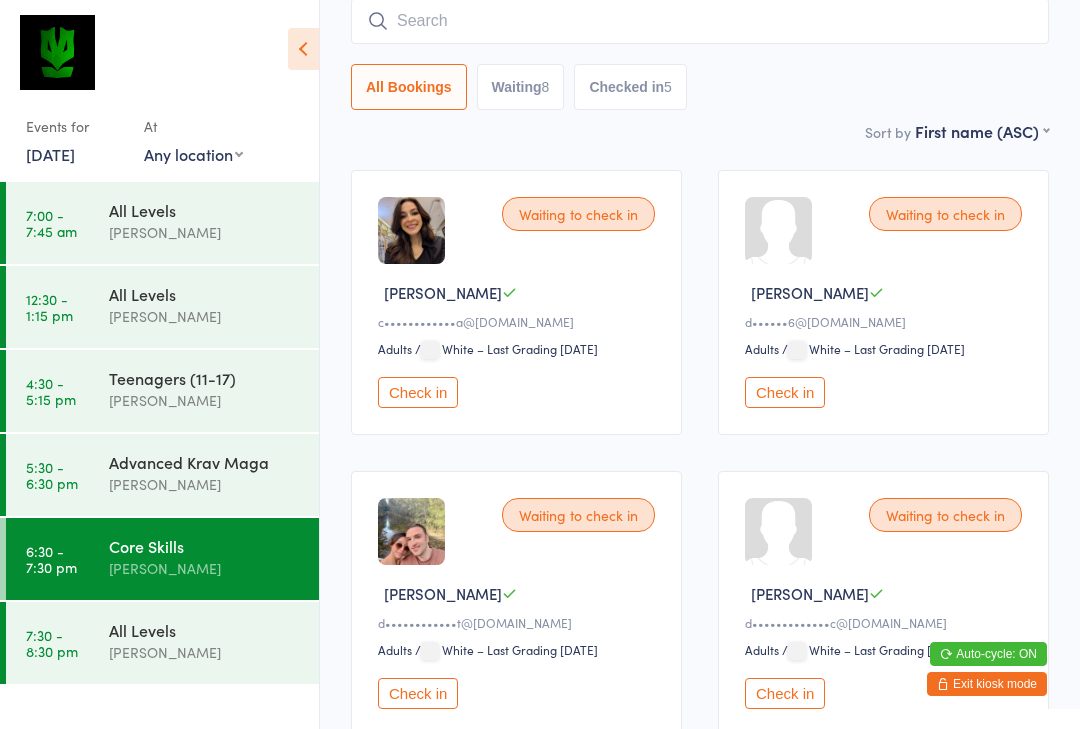 scroll, scrollTop: 202, scrollLeft: 0, axis: vertical 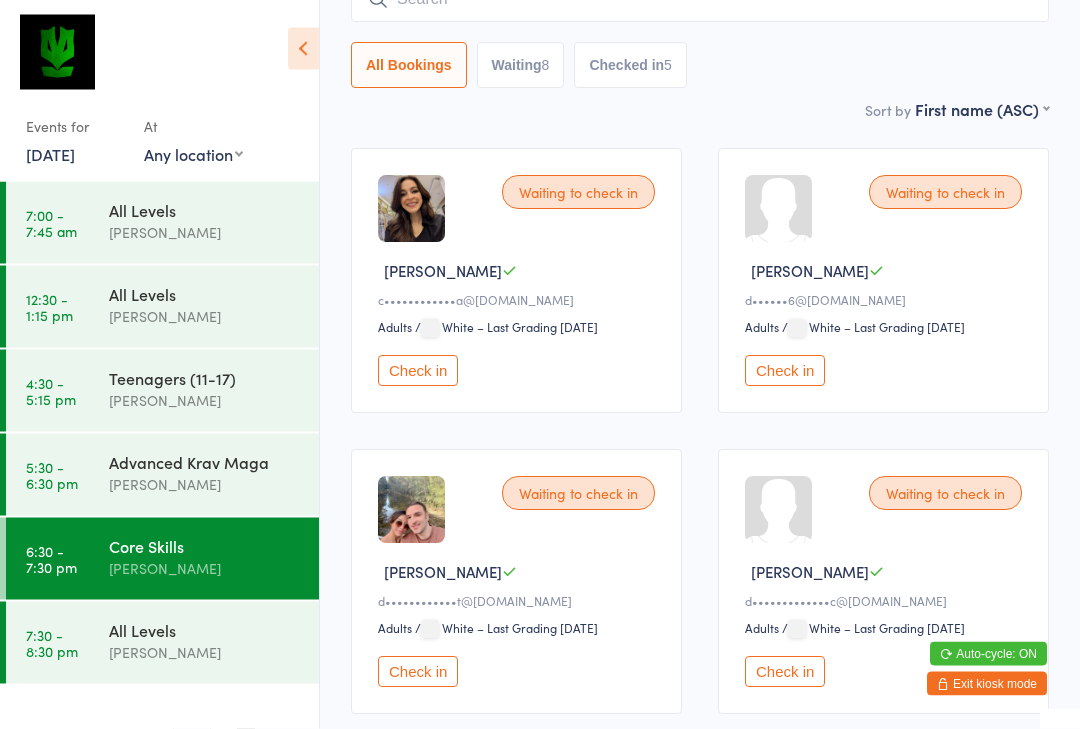 click on "Check in" at bounding box center [785, 371] 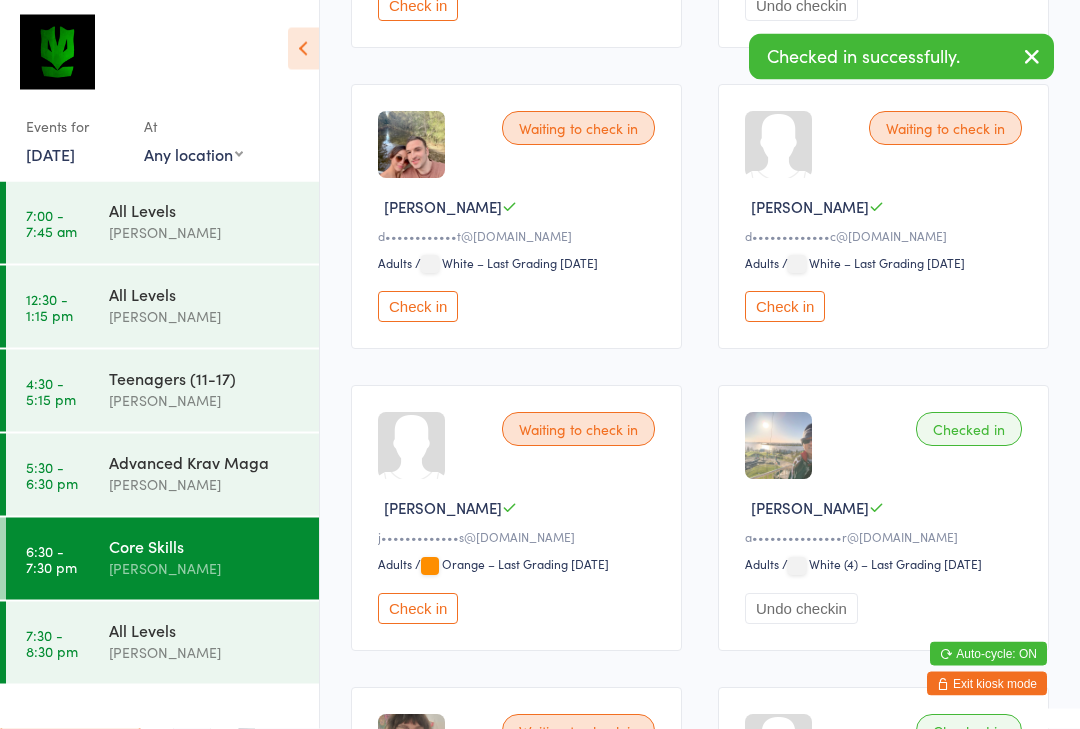 scroll, scrollTop: 568, scrollLeft: 0, axis: vertical 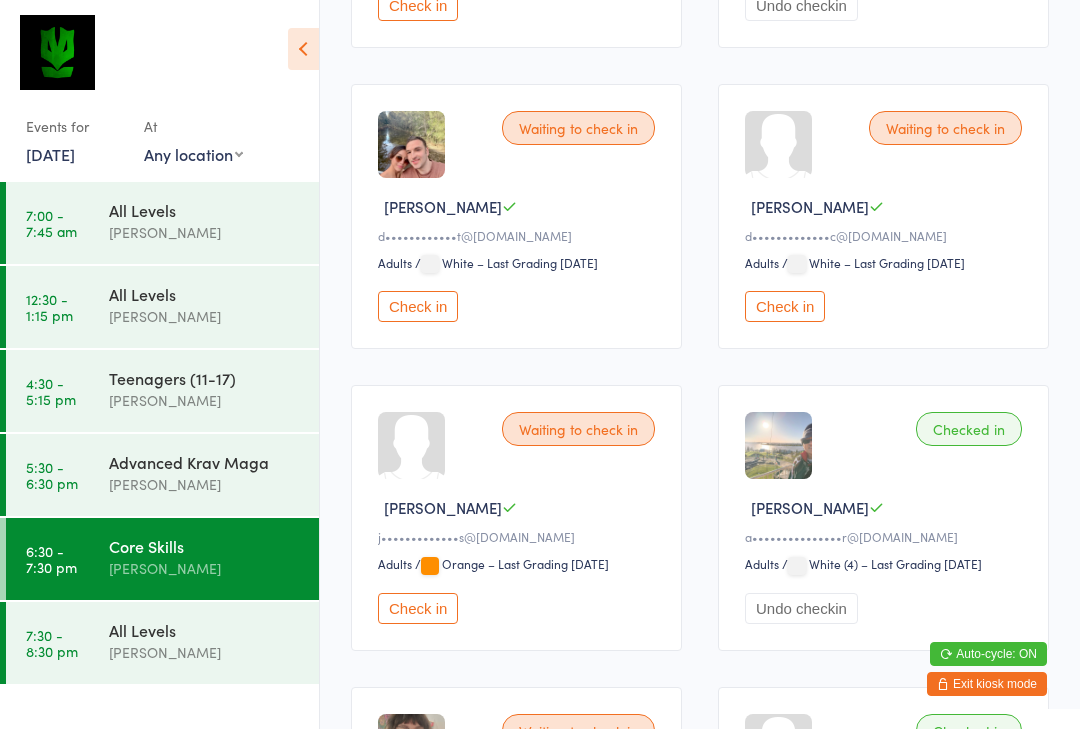 click on "[PERSON_NAME]" at bounding box center [205, 652] 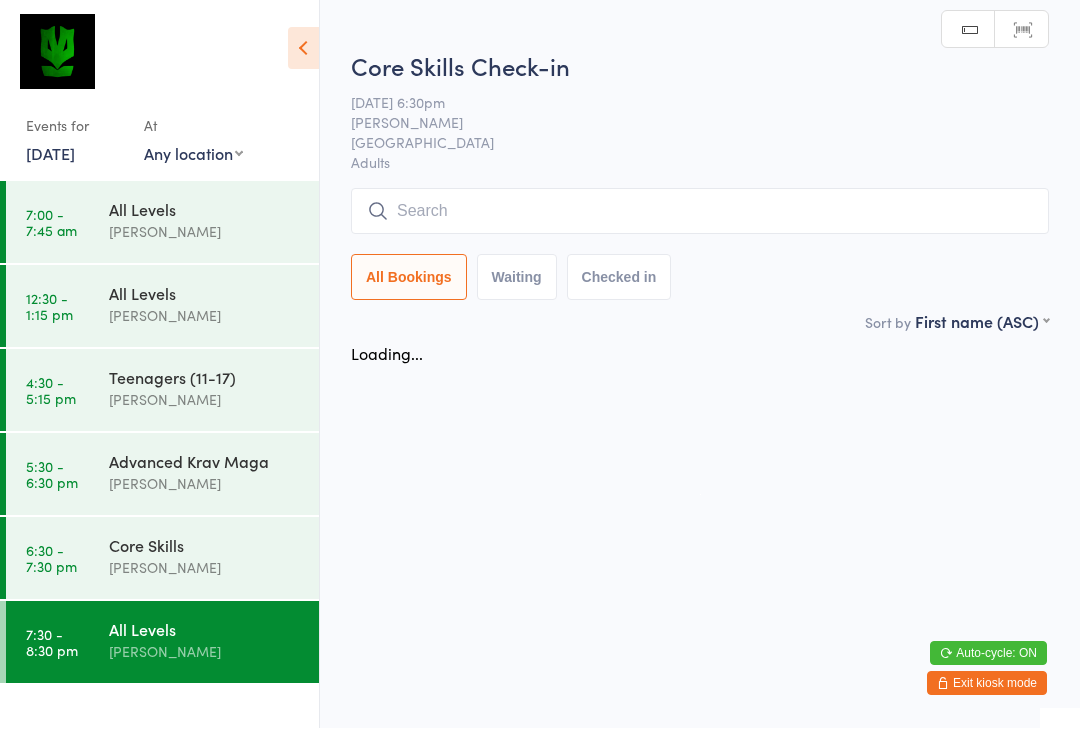 scroll, scrollTop: 1, scrollLeft: 0, axis: vertical 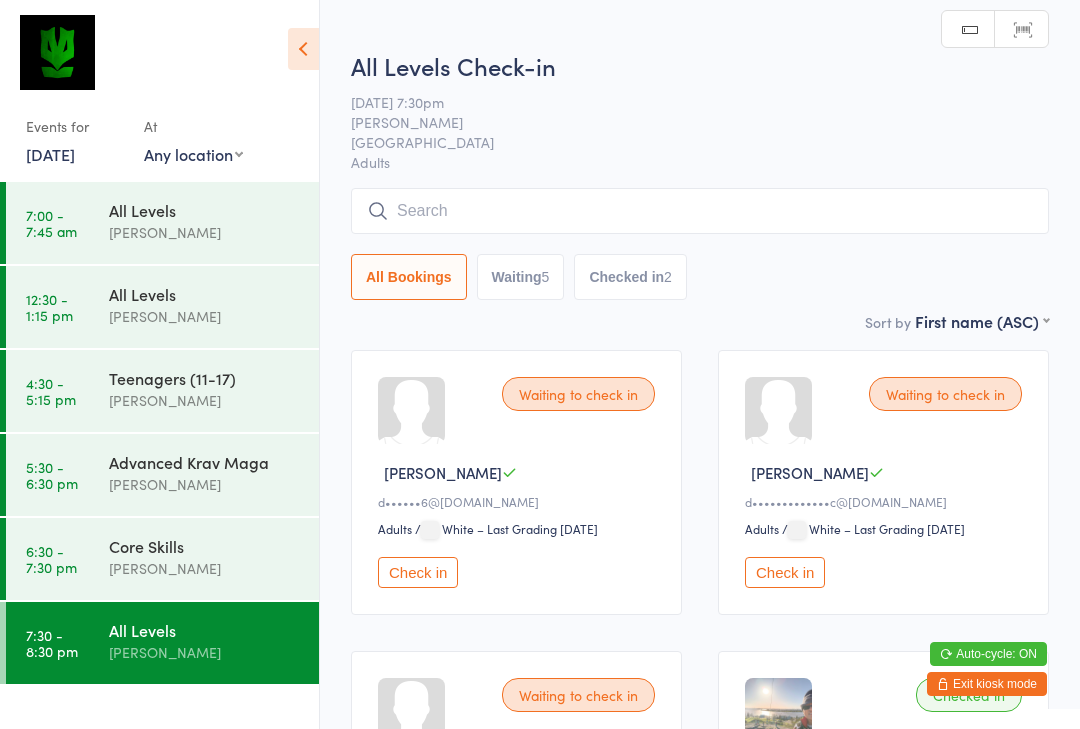 click on "Check in" at bounding box center (418, 572) 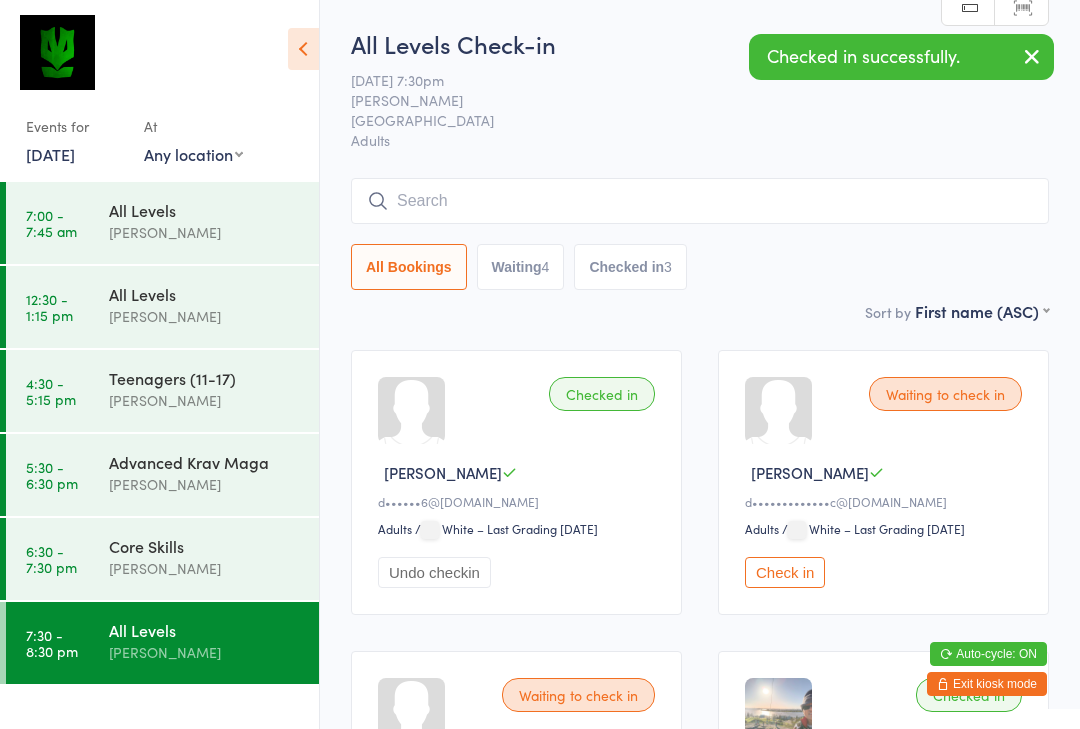 click on "[PERSON_NAME]" at bounding box center [205, 568] 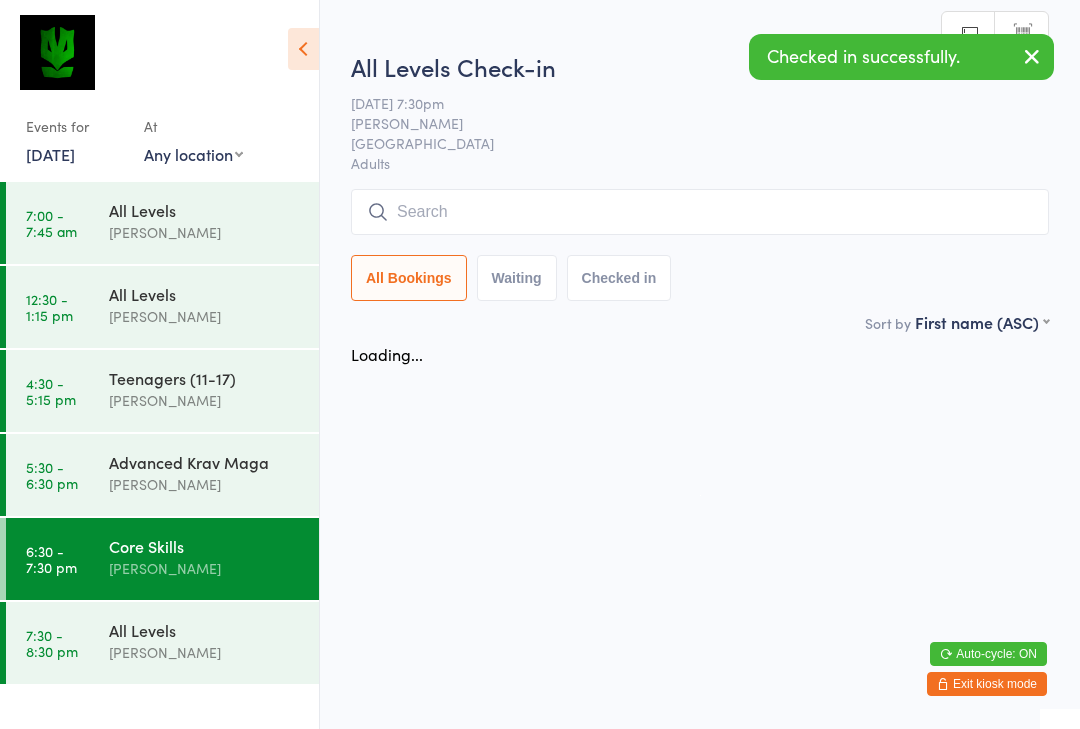 scroll, scrollTop: 0, scrollLeft: 0, axis: both 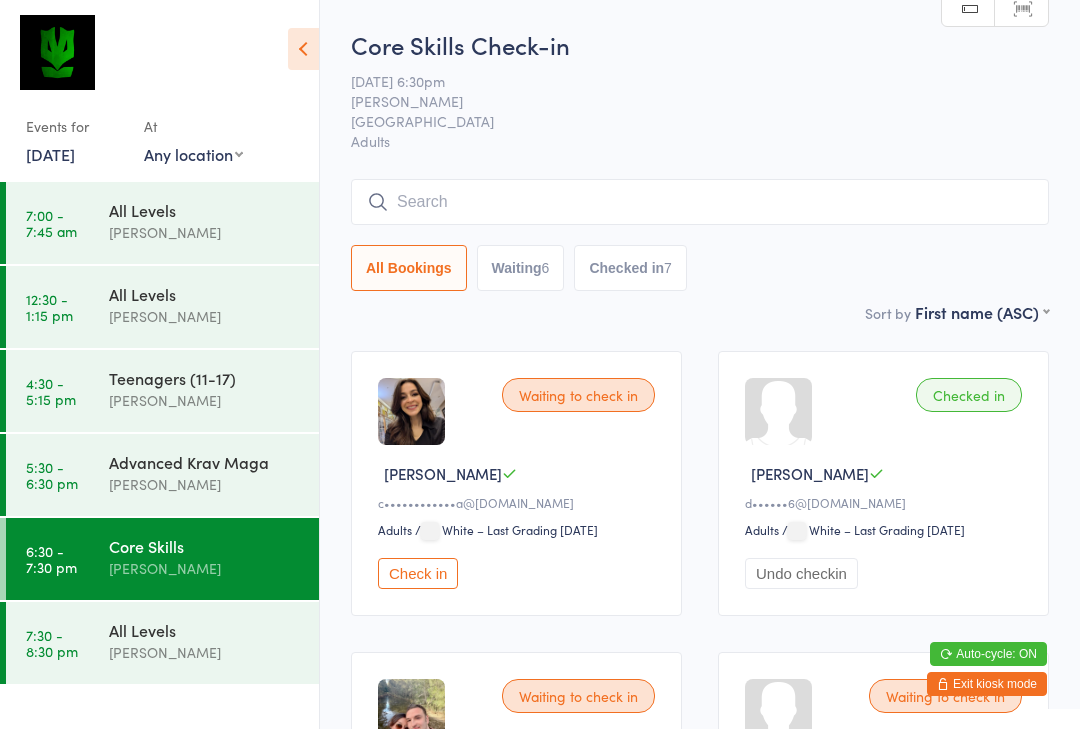 click on "Waiting  6" at bounding box center [521, 268] 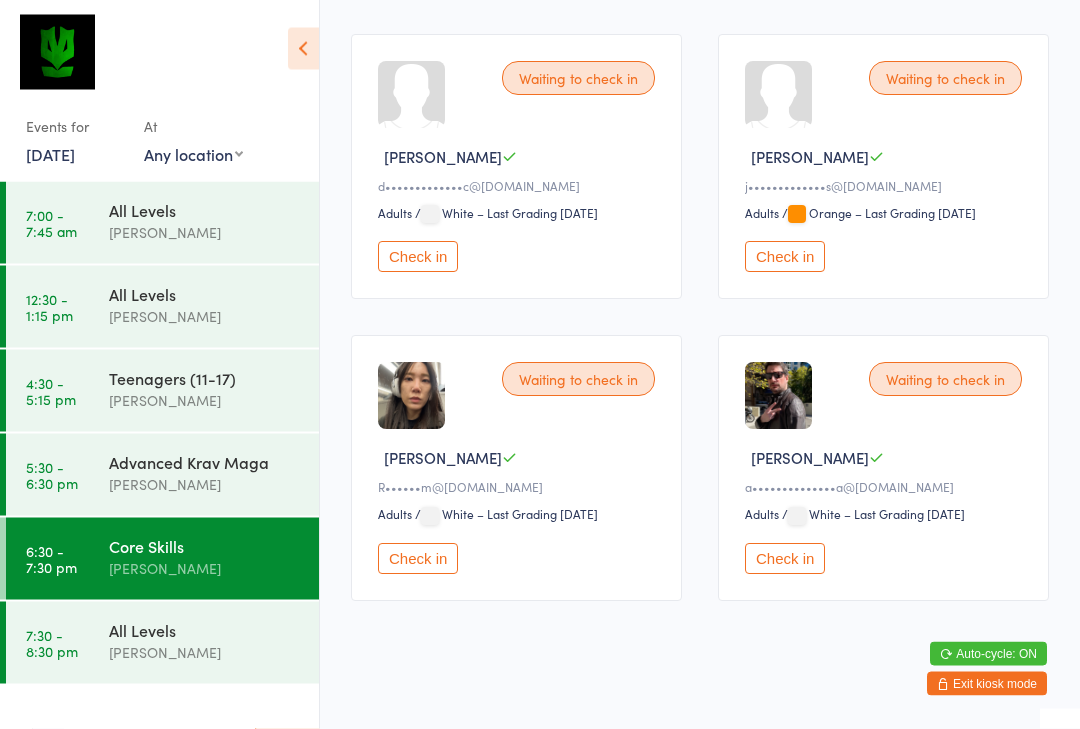 scroll, scrollTop: 627, scrollLeft: 0, axis: vertical 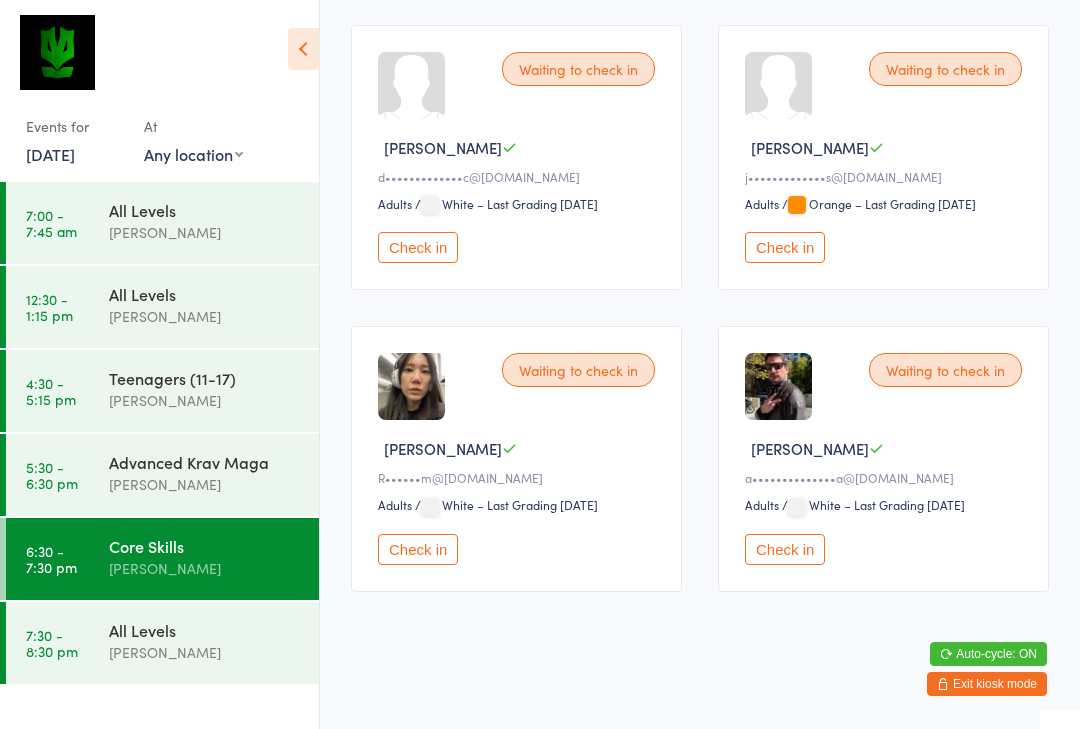 click on "Check in" at bounding box center (785, 549) 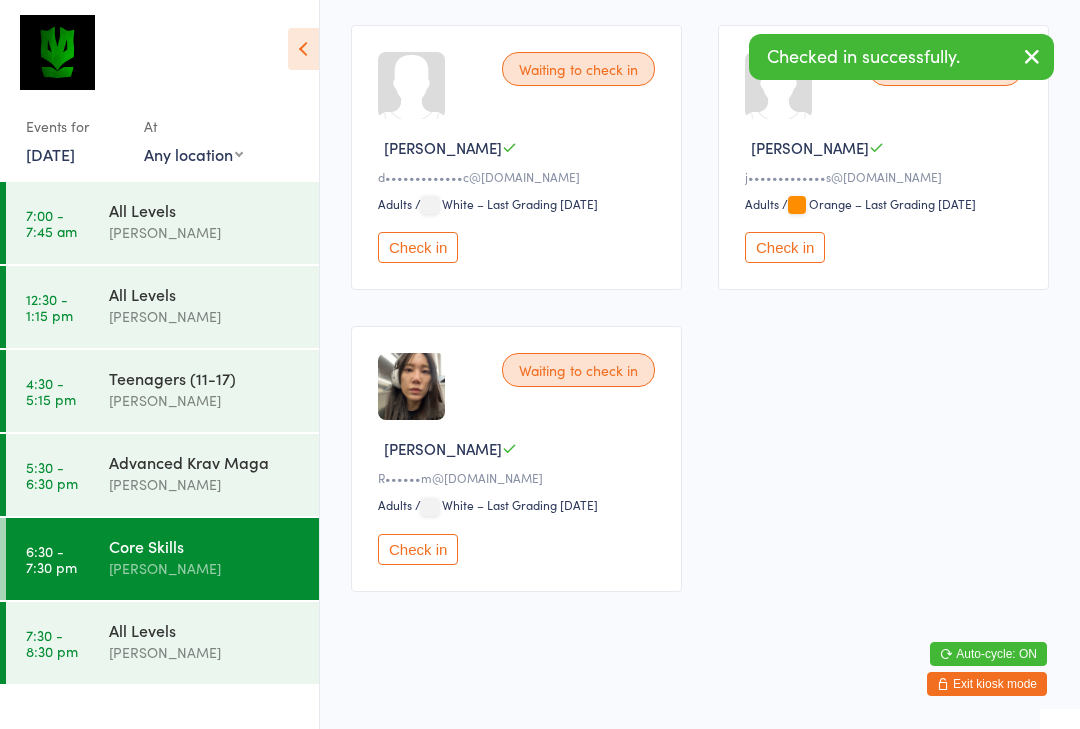 click on "Check in" at bounding box center (418, 549) 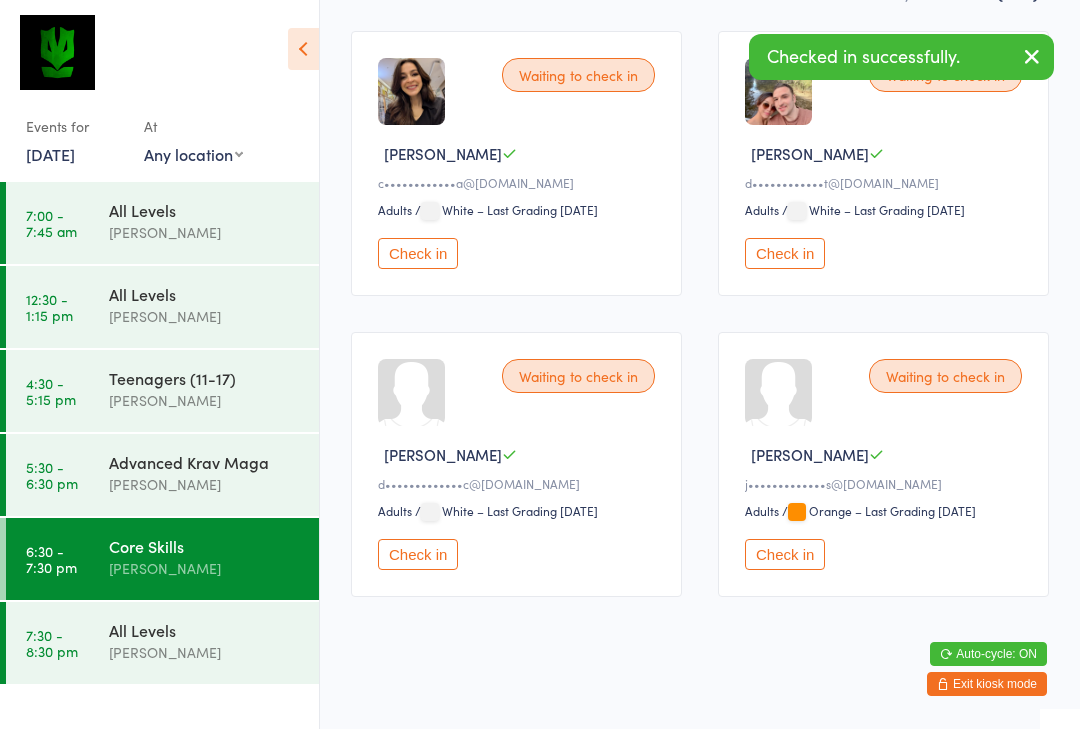 click on "[PERSON_NAME]" at bounding box center [205, 652] 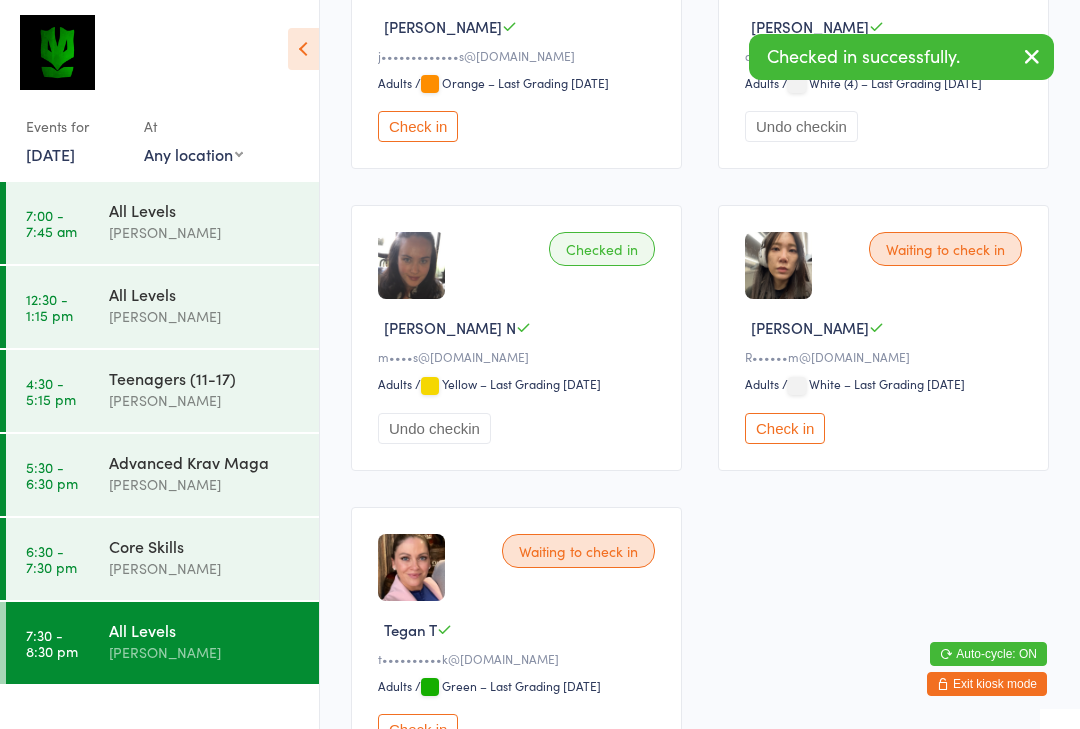 scroll, scrollTop: 749, scrollLeft: 0, axis: vertical 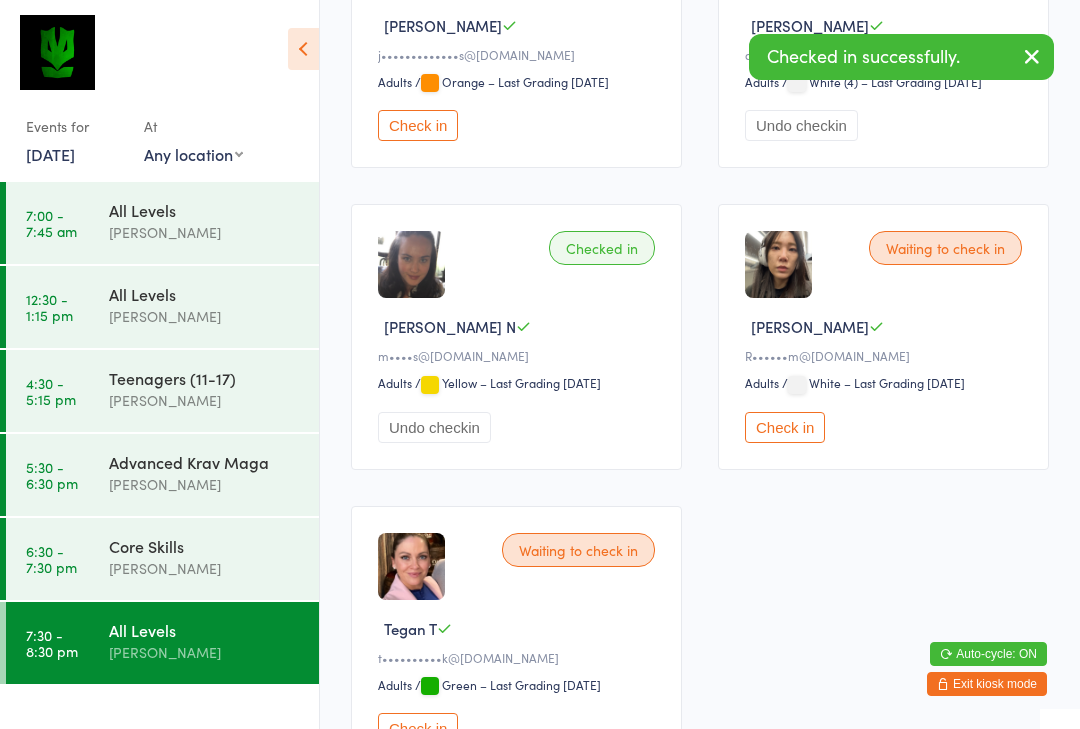 click on "Check in" at bounding box center [785, 427] 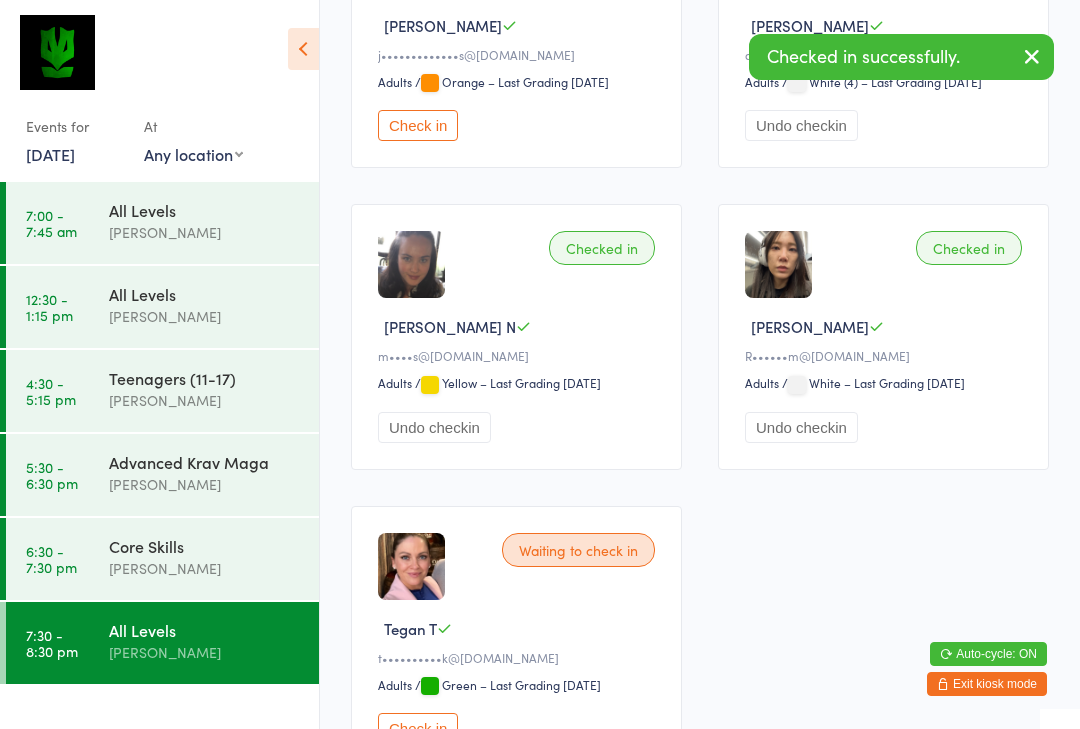click on "Core Skills [PERSON_NAME]" at bounding box center (214, 557) 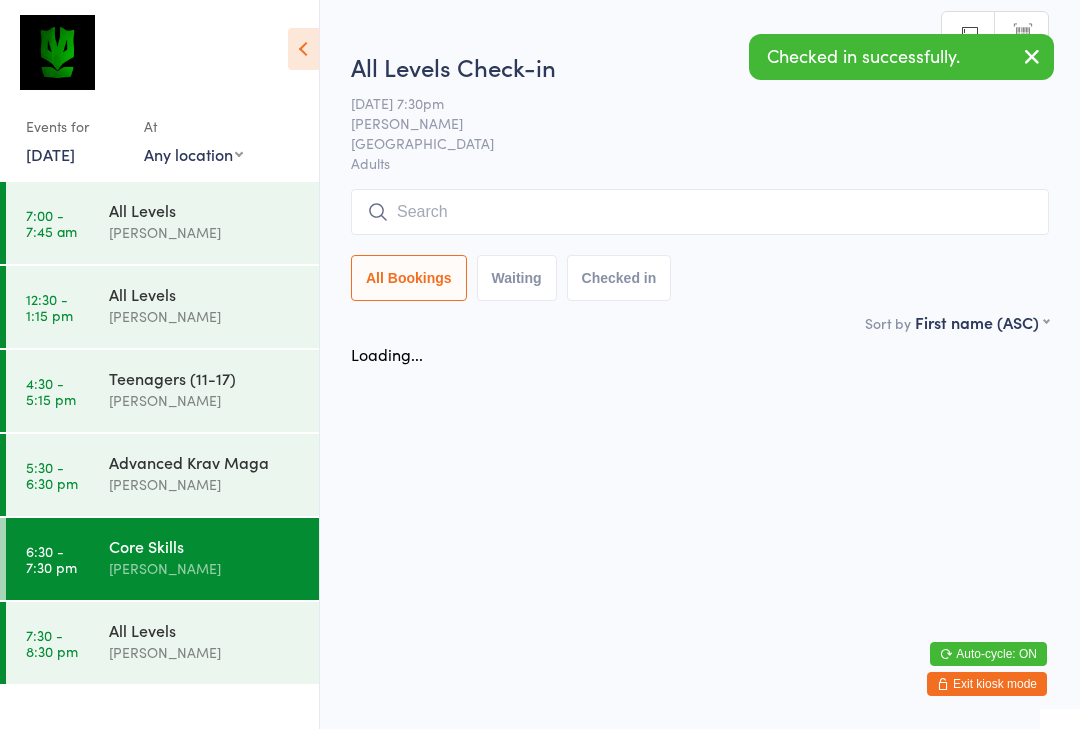 scroll, scrollTop: 0, scrollLeft: 0, axis: both 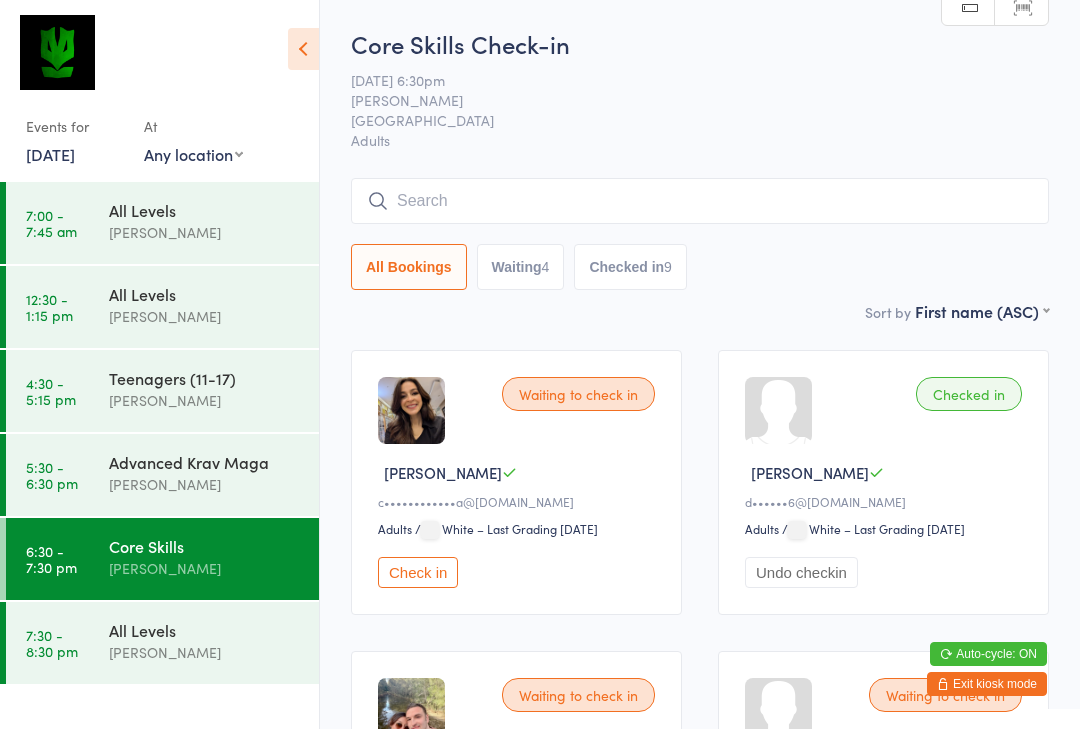 click at bounding box center (700, 201) 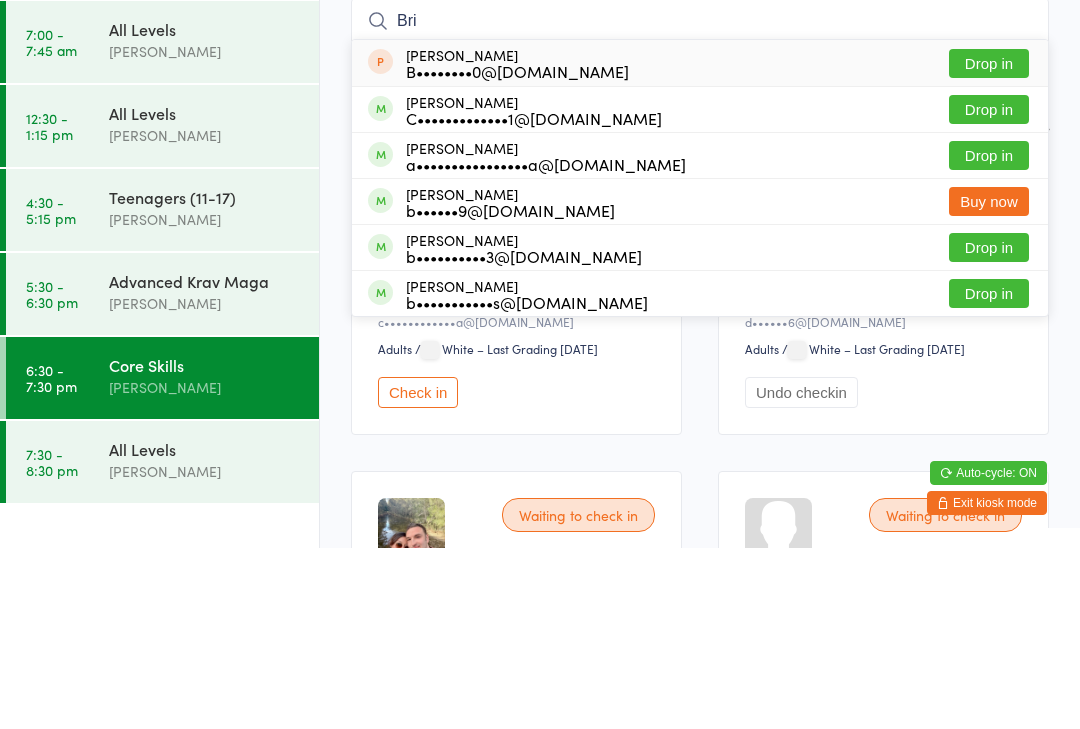 type on "Bri" 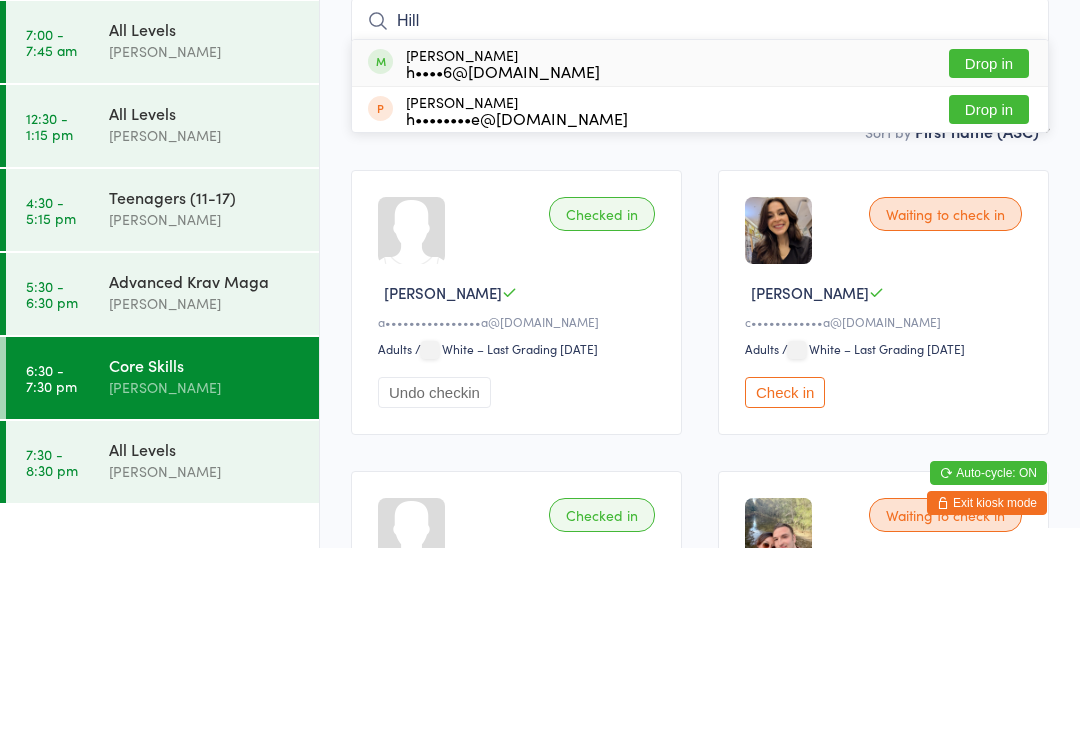 type on "Hill" 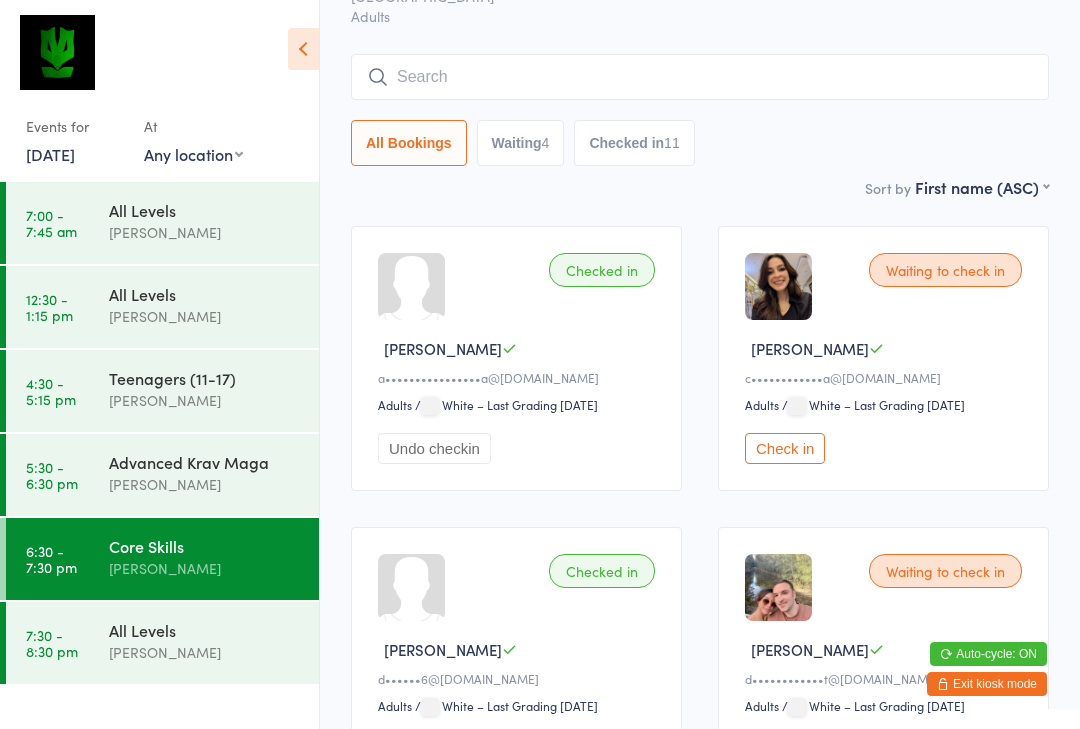 scroll, scrollTop: 0, scrollLeft: 0, axis: both 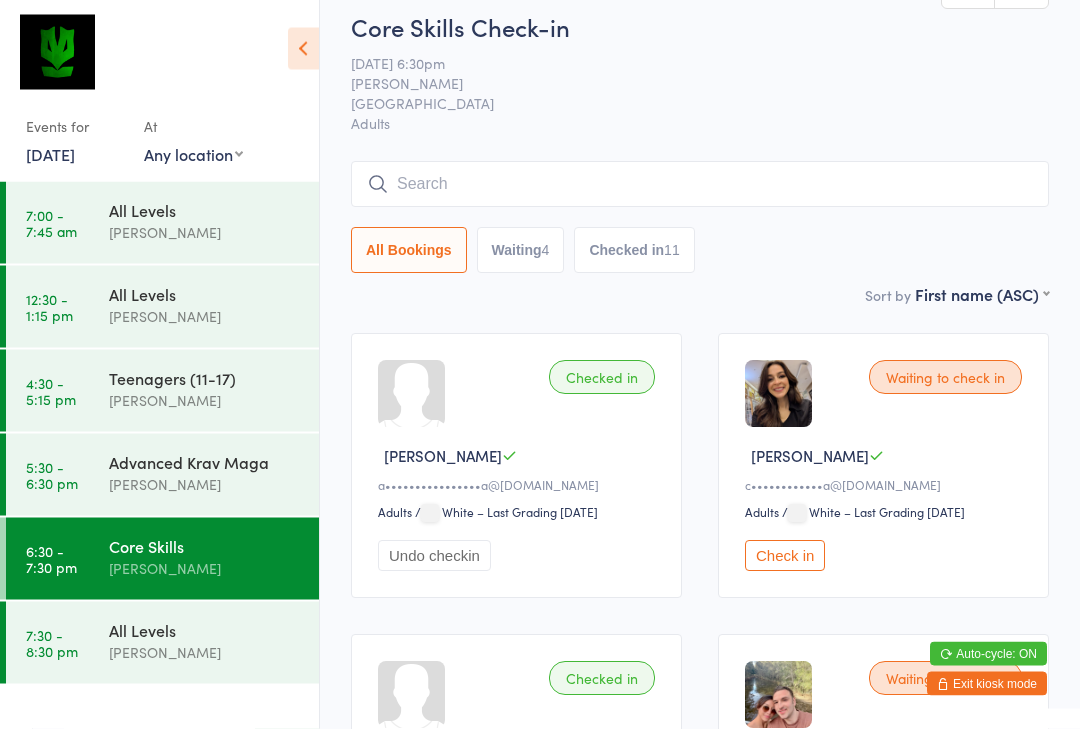click at bounding box center (700, 185) 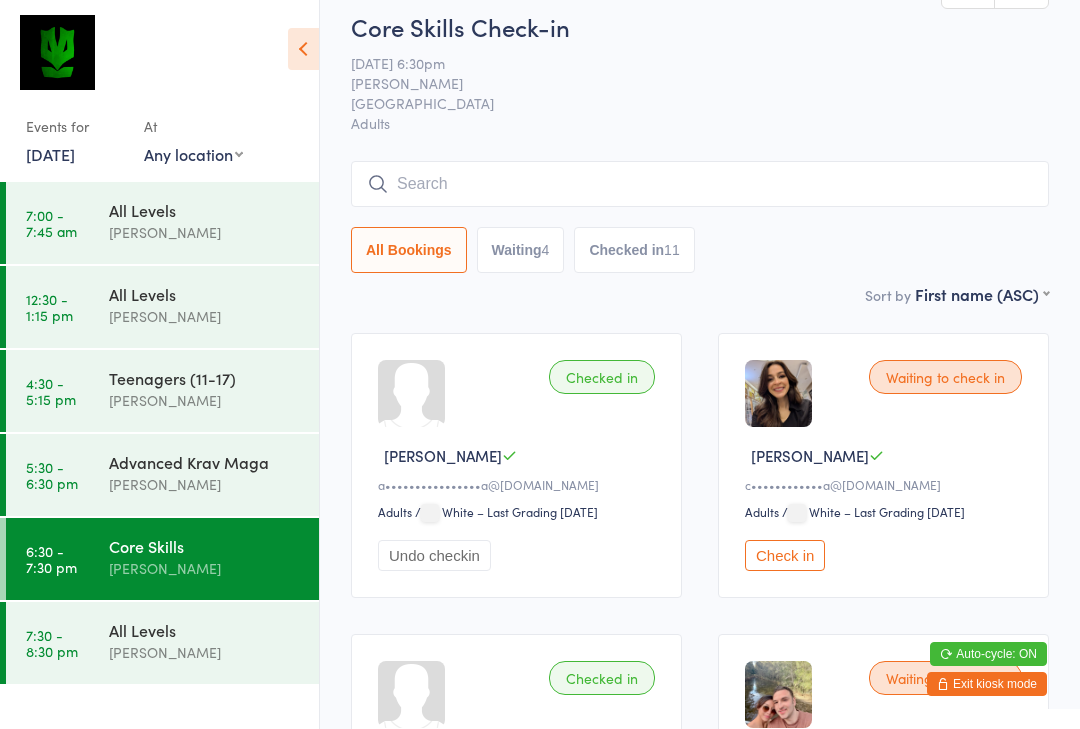scroll, scrollTop: 17, scrollLeft: 0, axis: vertical 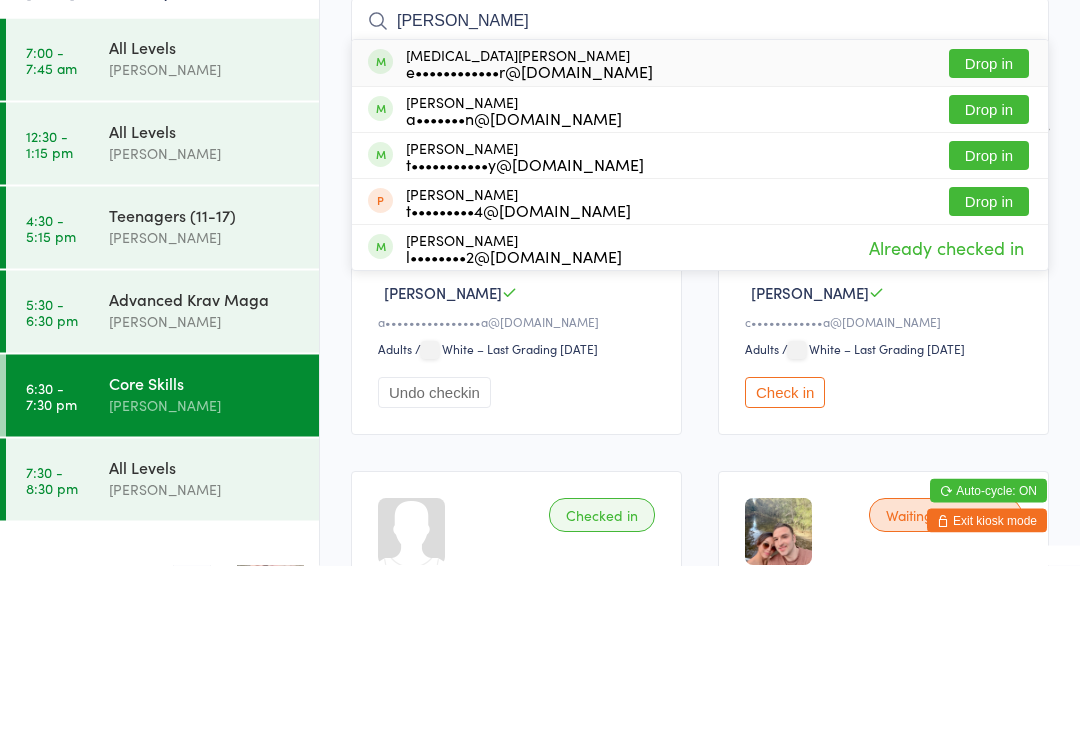 type on "[PERSON_NAME]" 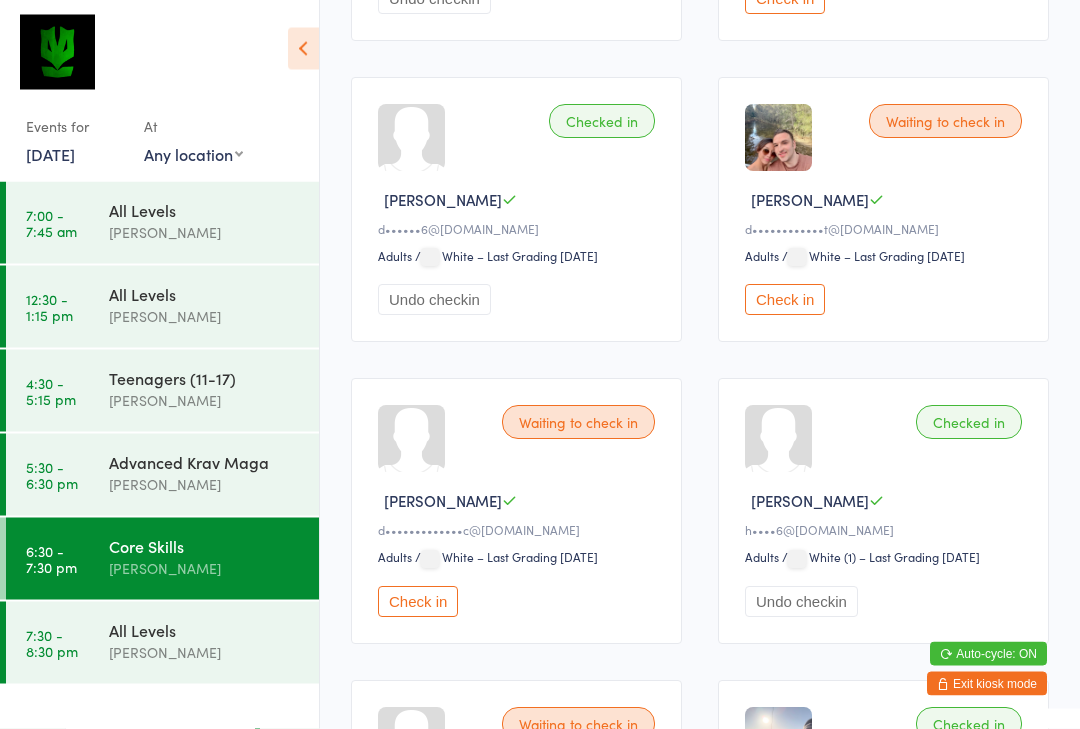 scroll, scrollTop: 572, scrollLeft: 0, axis: vertical 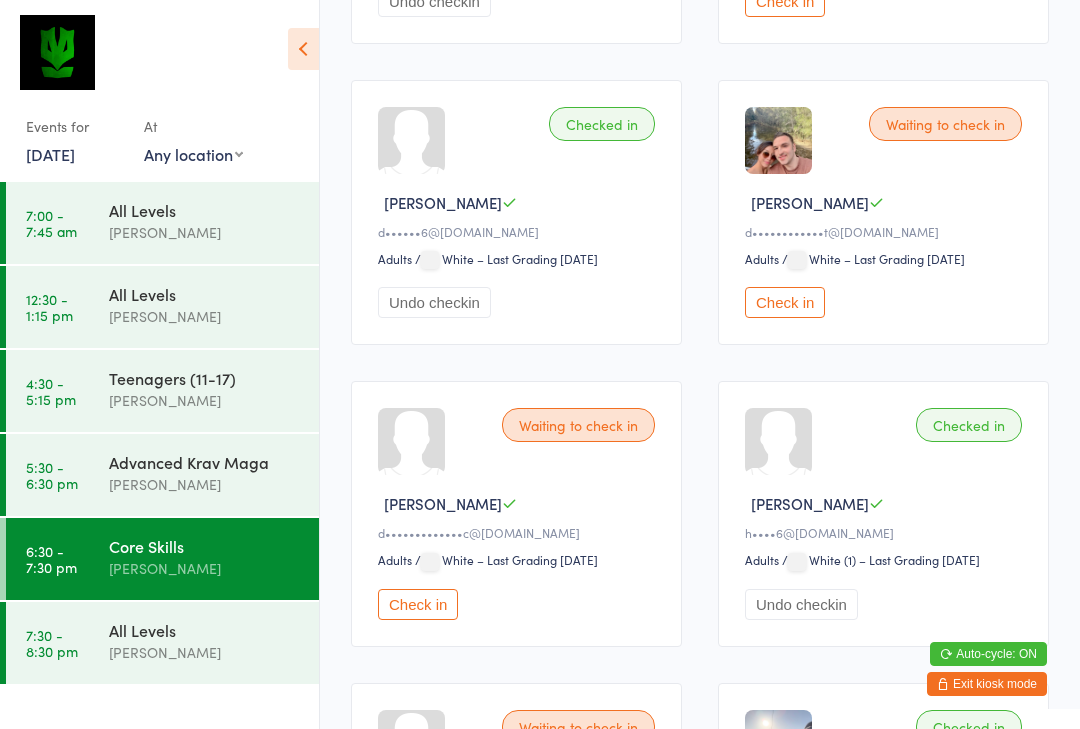 click on "Adults" at bounding box center (408, 560) 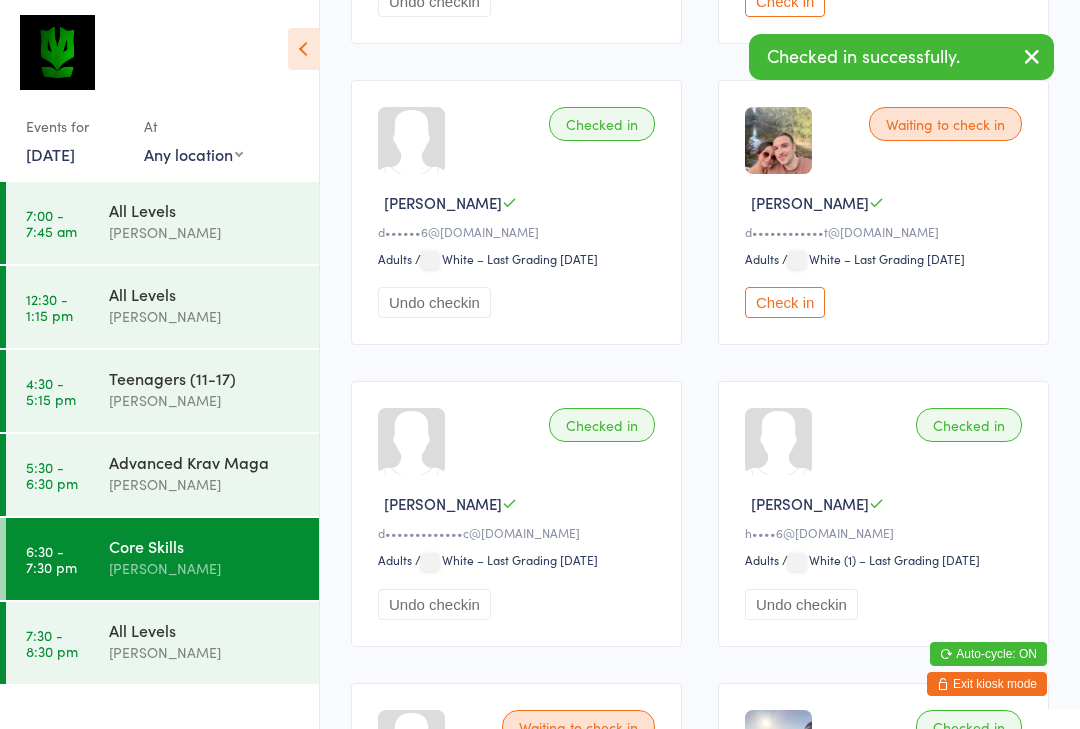 click on "All Levels" at bounding box center [205, 630] 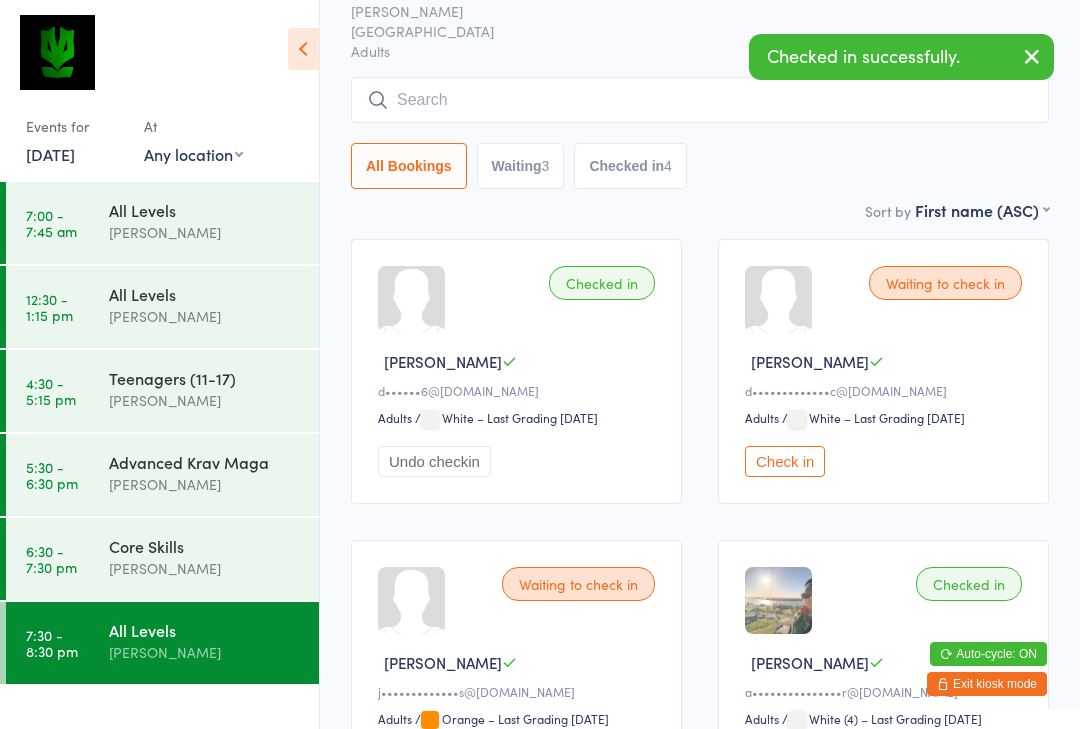 scroll, scrollTop: 109, scrollLeft: 0, axis: vertical 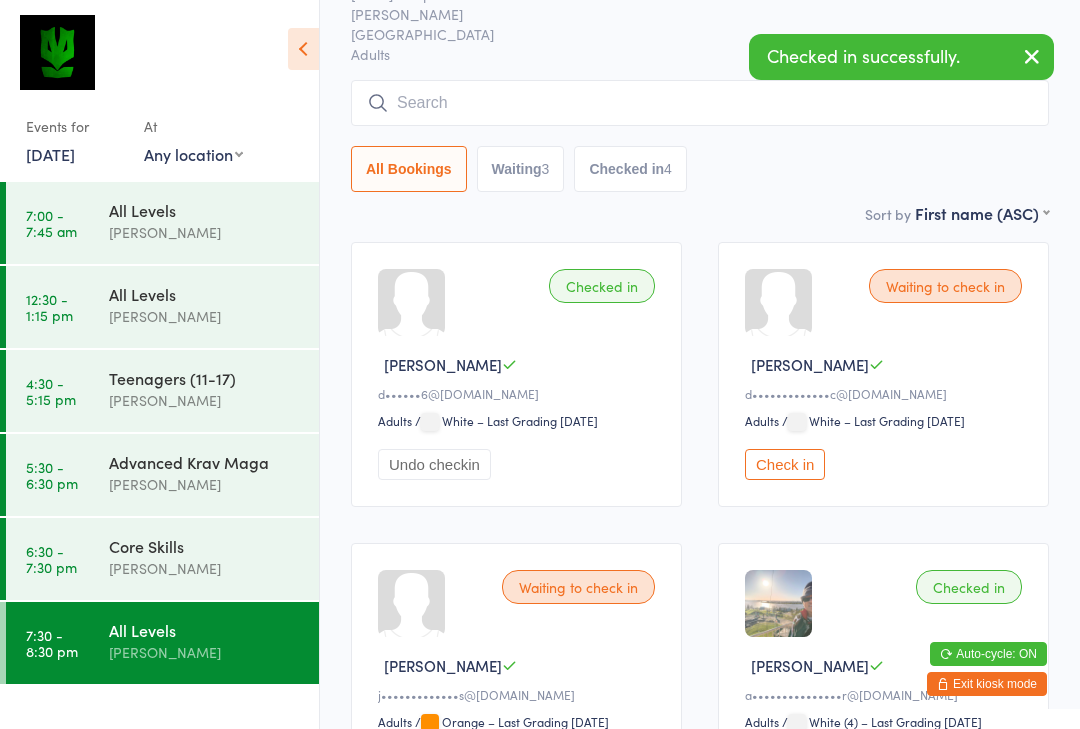 click on "Check in" at bounding box center (785, 464) 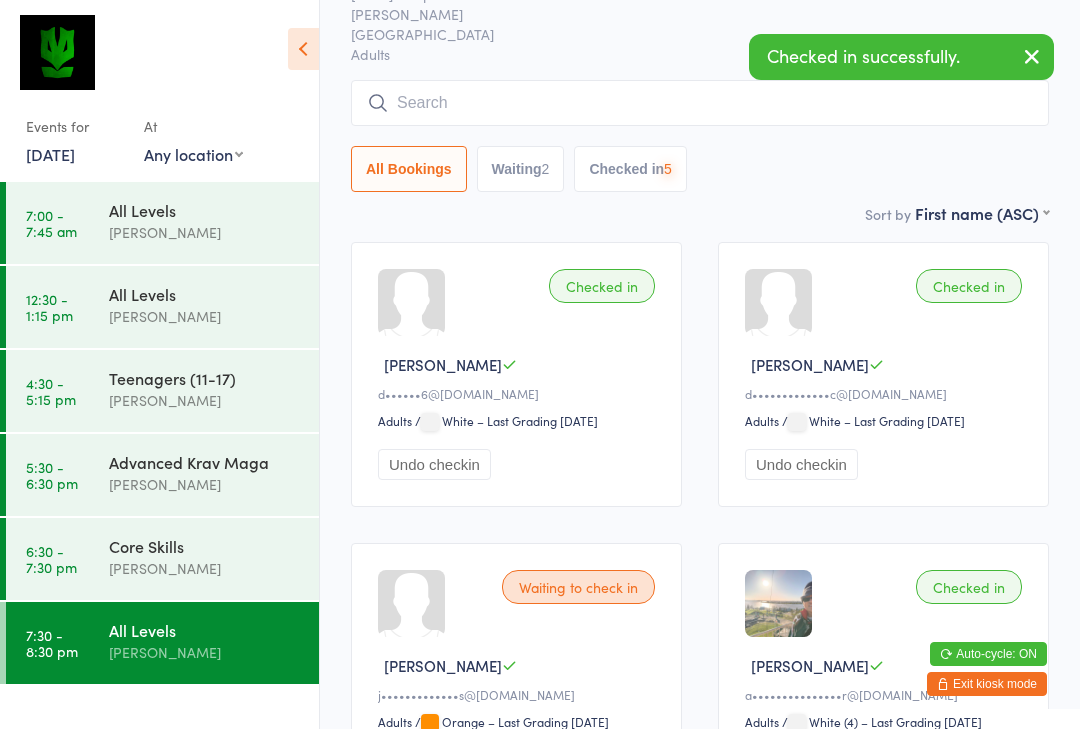 click on "Core Skills" at bounding box center (205, 546) 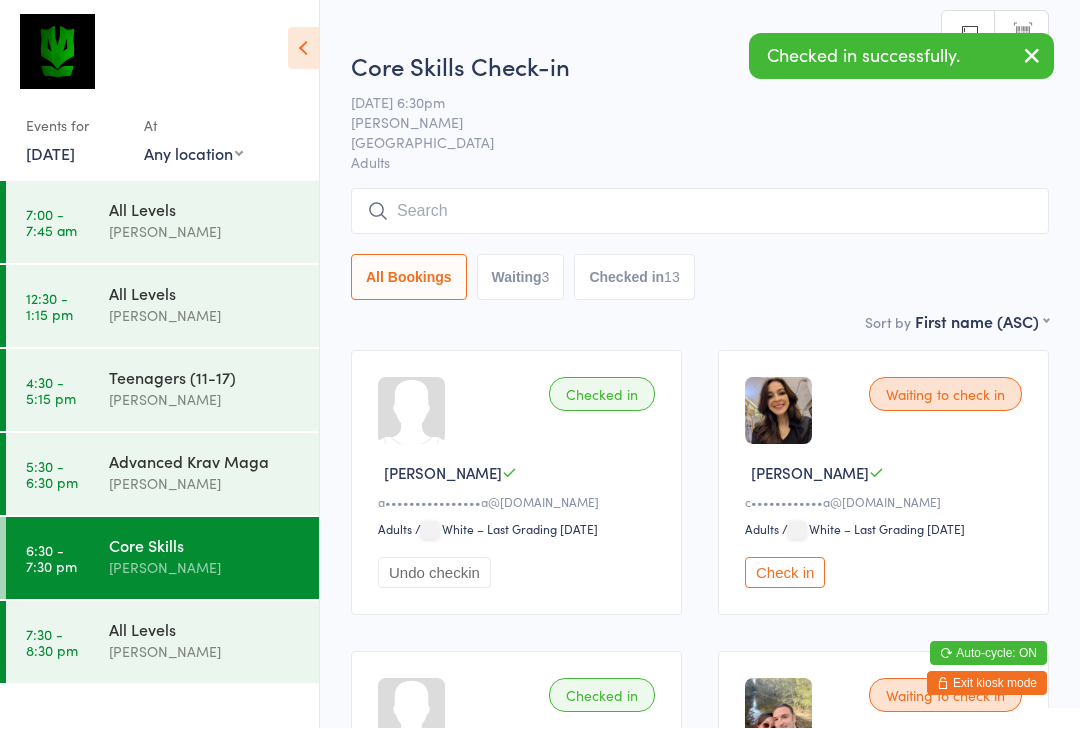 scroll, scrollTop: 1, scrollLeft: 0, axis: vertical 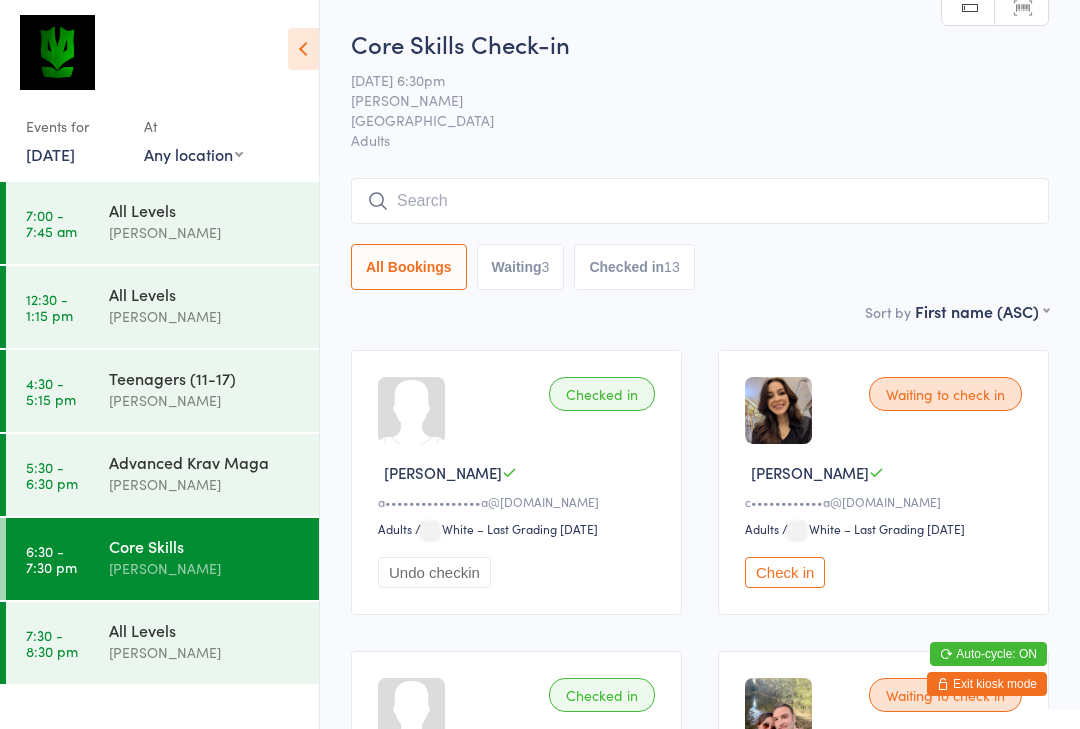 click at bounding box center [700, 201] 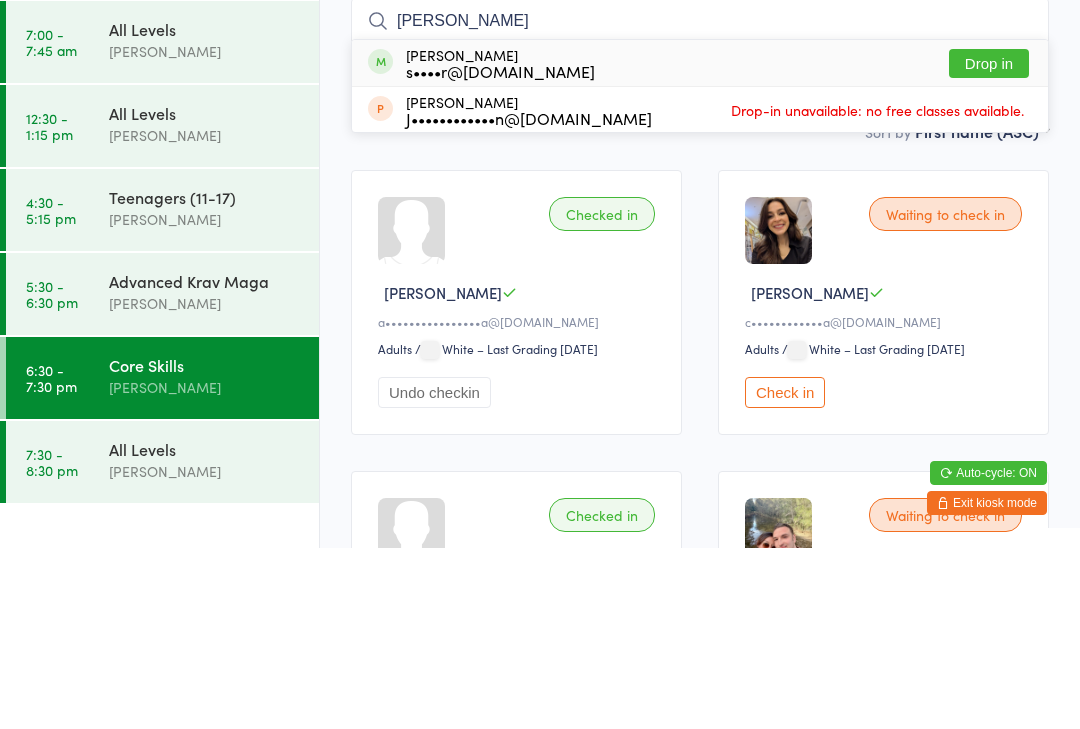 type on "[PERSON_NAME]" 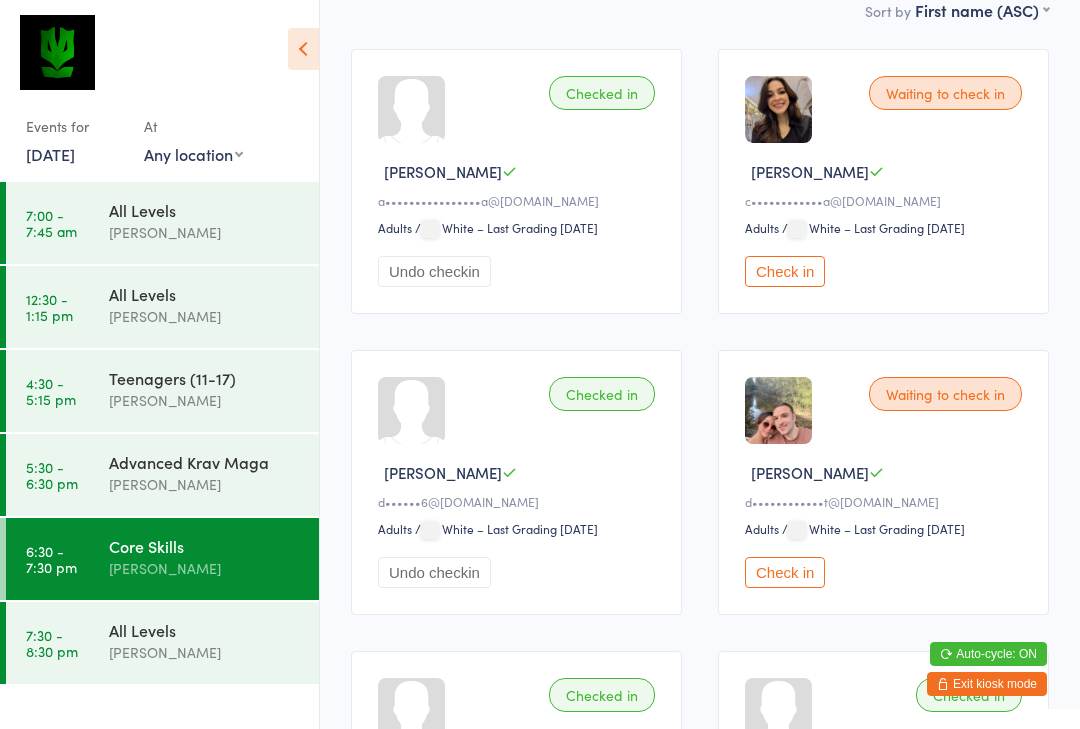 scroll, scrollTop: 0, scrollLeft: 0, axis: both 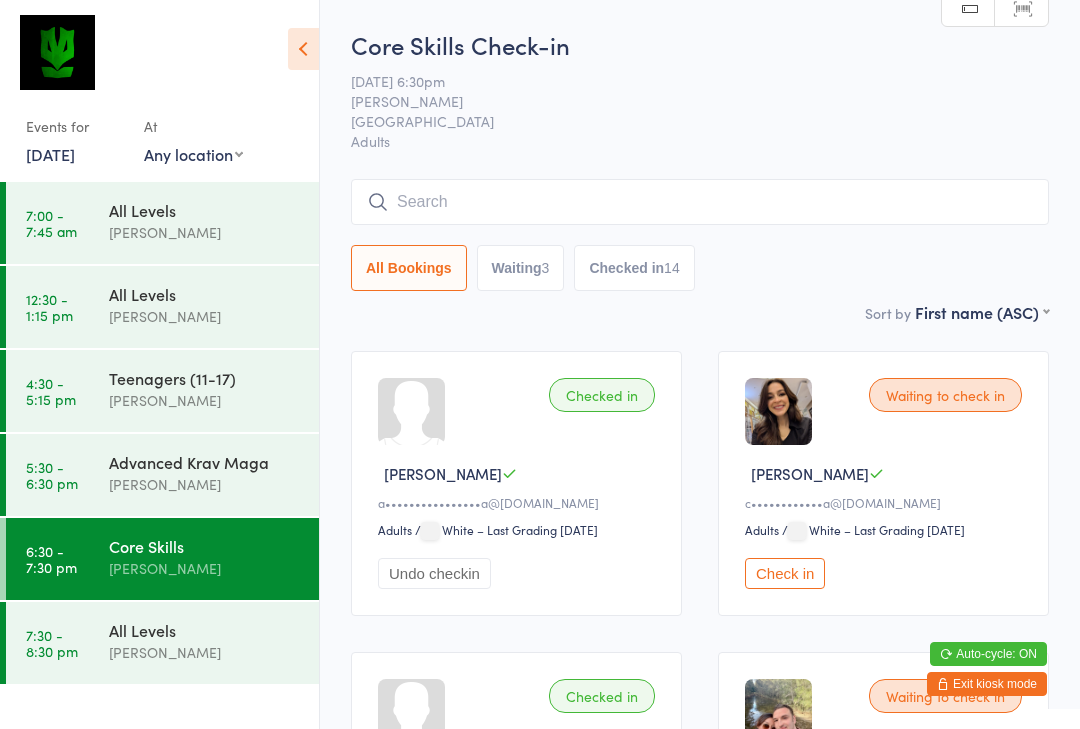 click at bounding box center [700, 202] 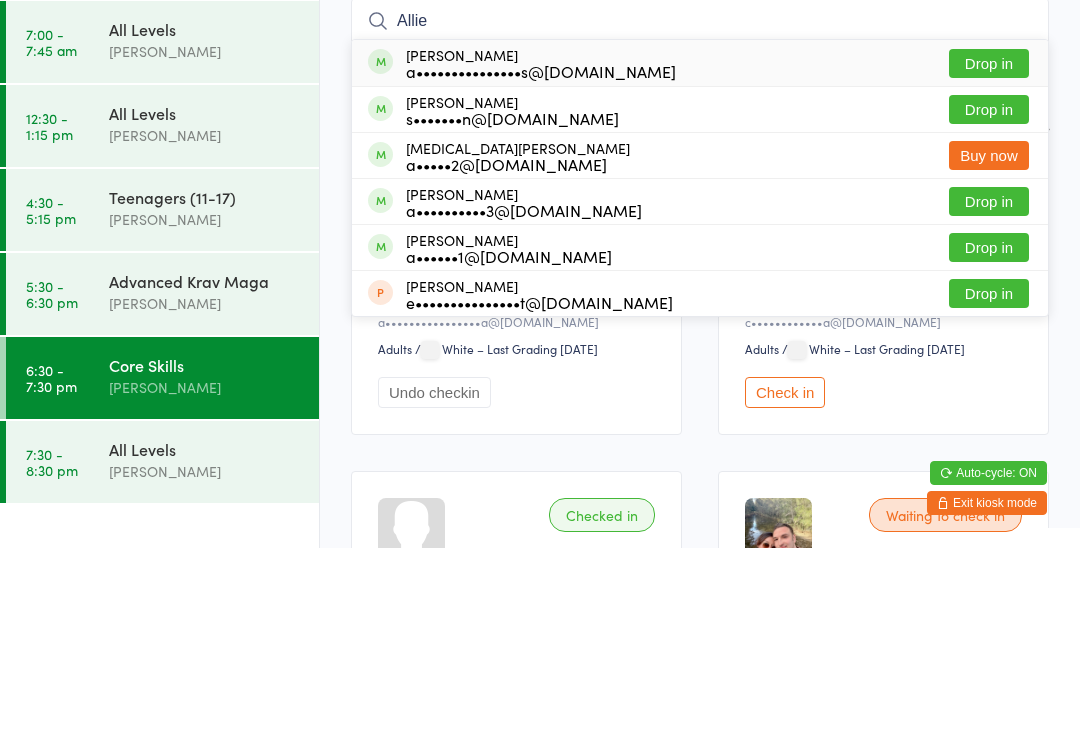 type on "Allie" 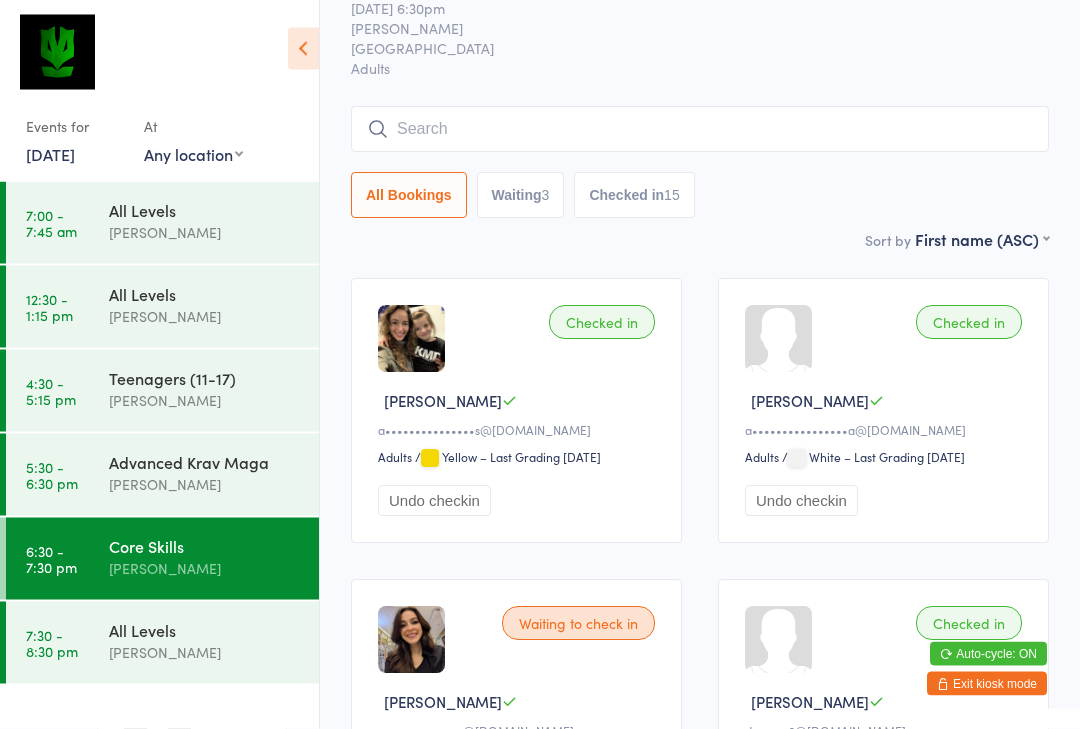 scroll, scrollTop: 0, scrollLeft: 0, axis: both 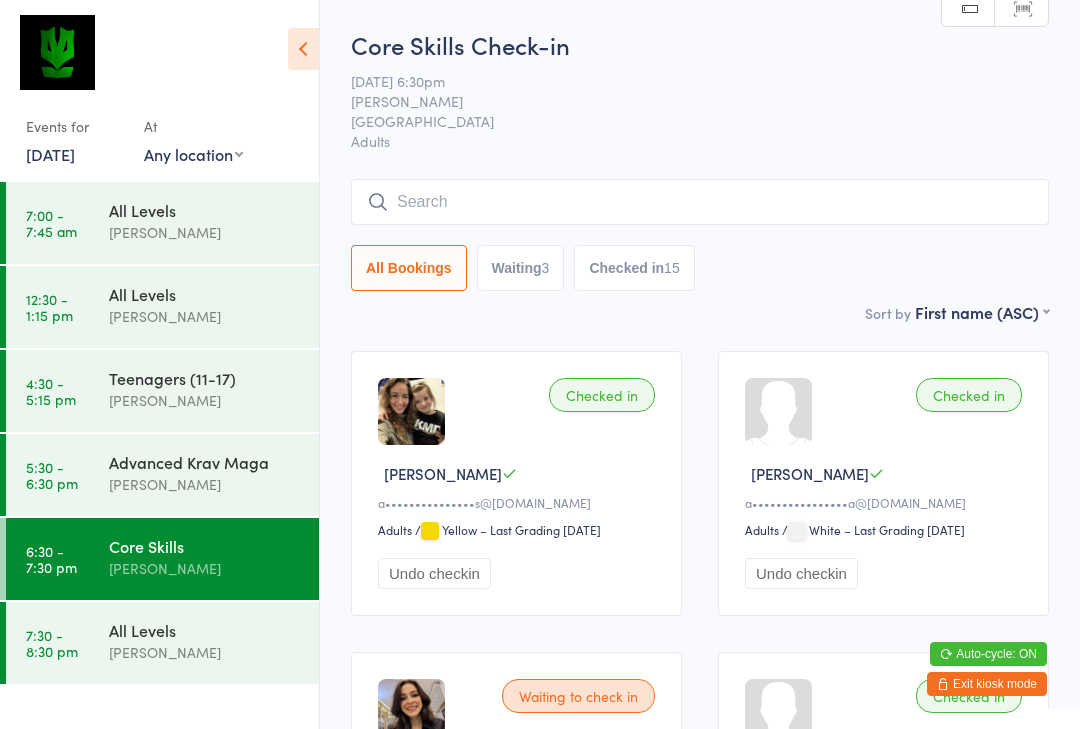 click at bounding box center (700, 202) 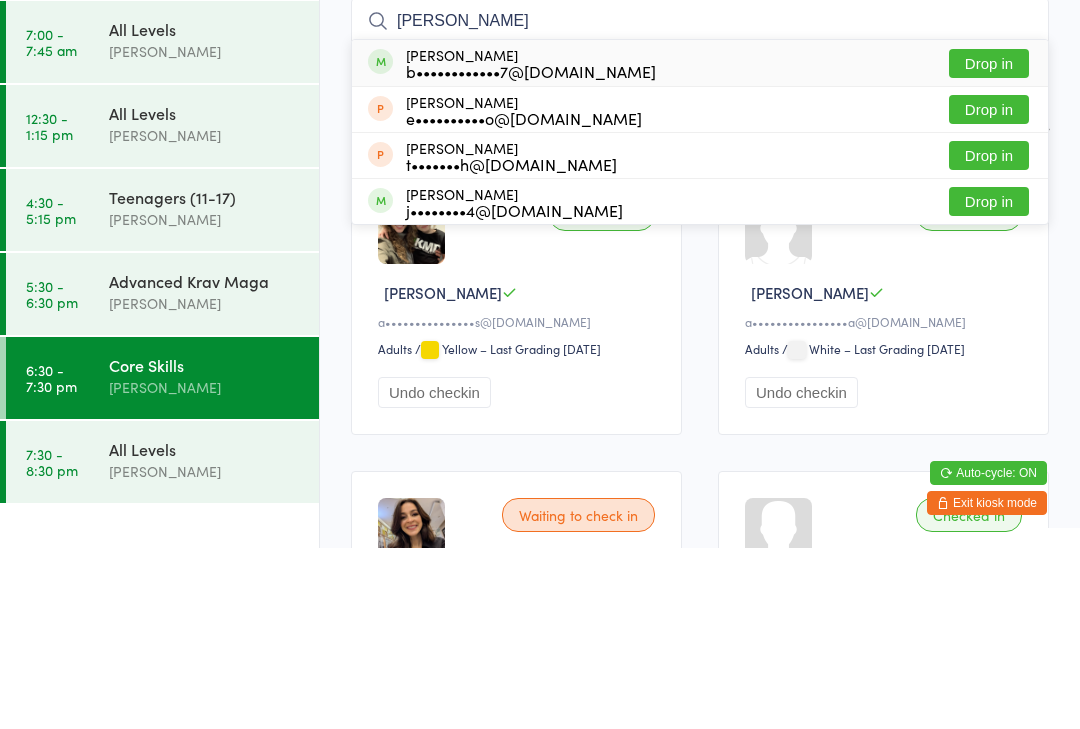 type on "[PERSON_NAME]" 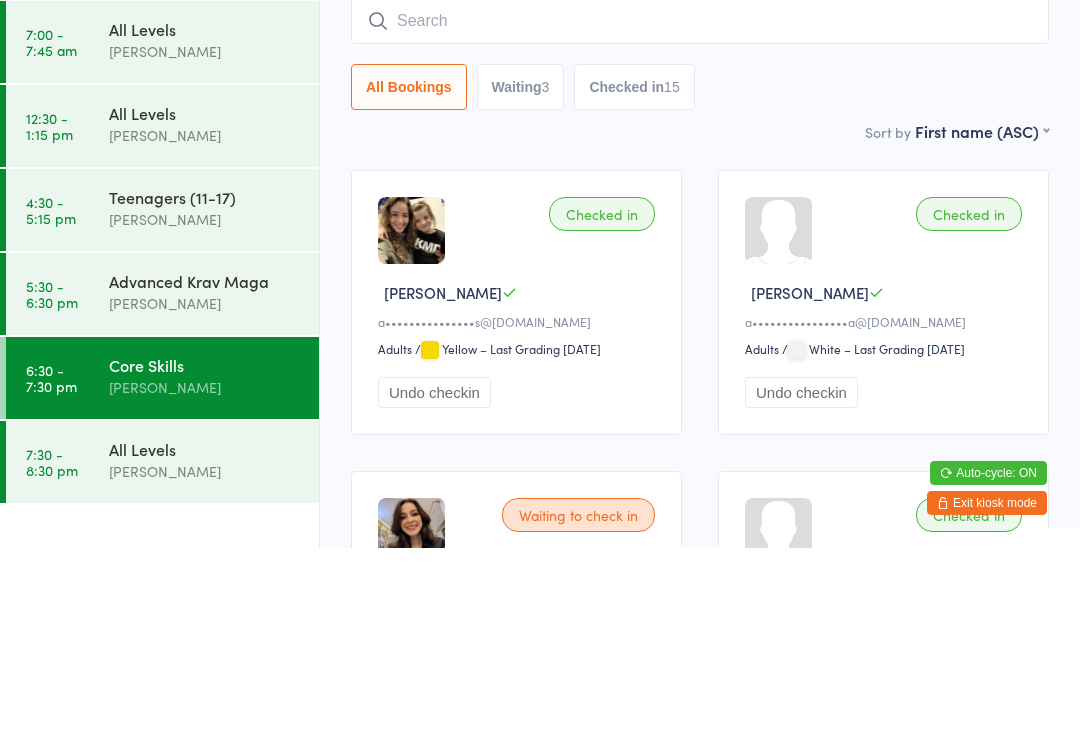 scroll, scrollTop: 181, scrollLeft: 0, axis: vertical 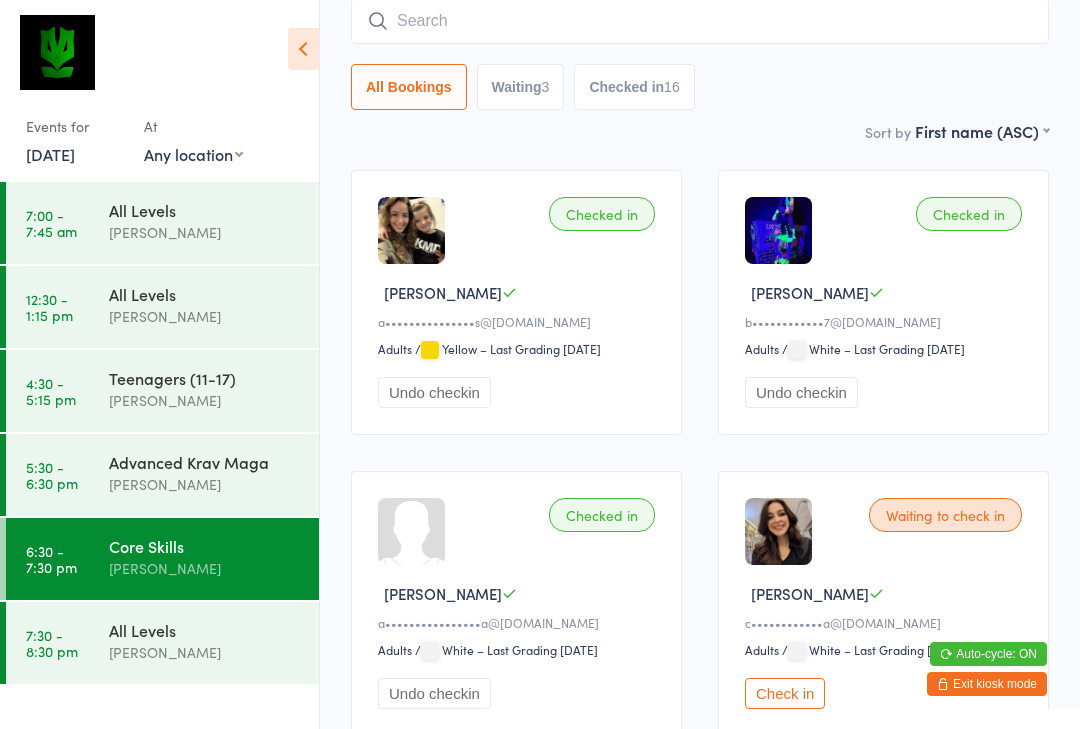 click at bounding box center (700, 21) 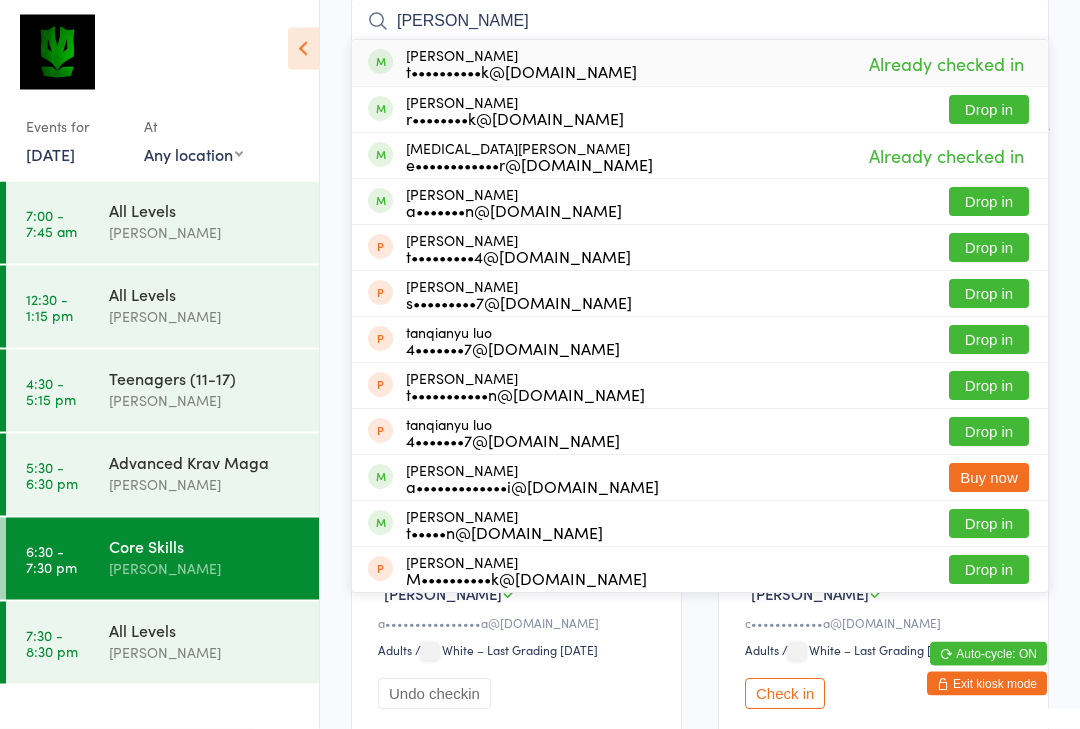 type on "[PERSON_NAME]" 